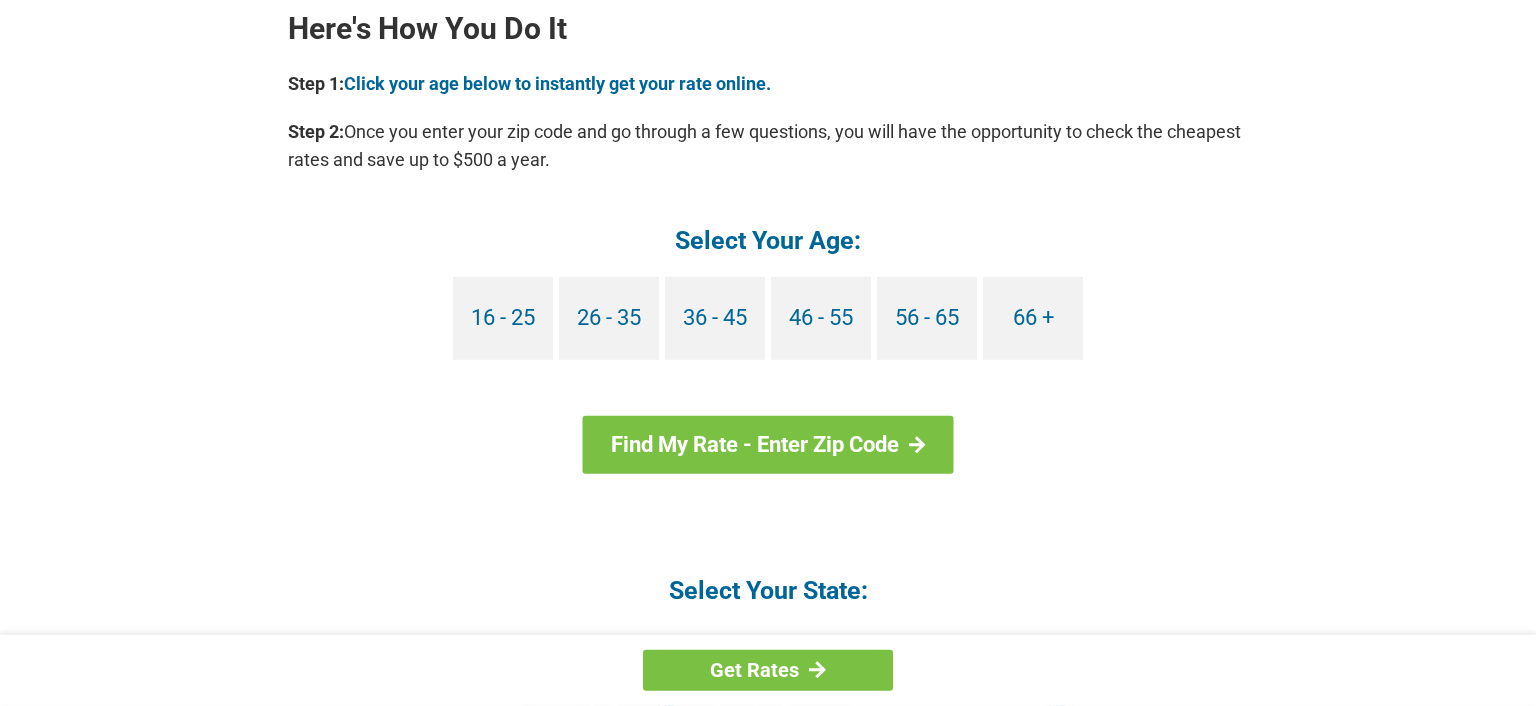 scroll, scrollTop: 1900, scrollLeft: 0, axis: vertical 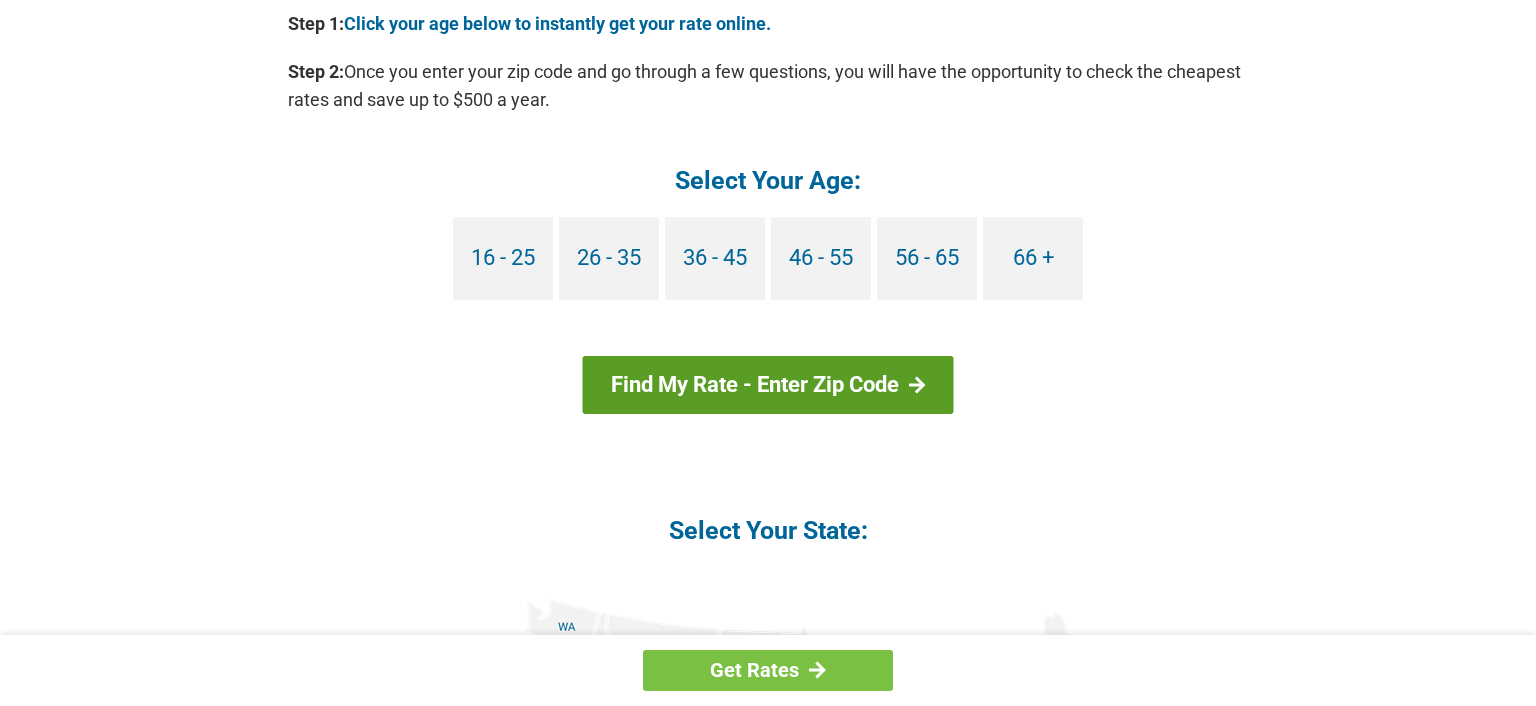 click on "Find My Rate - Enter Zip Code" at bounding box center [768, 385] 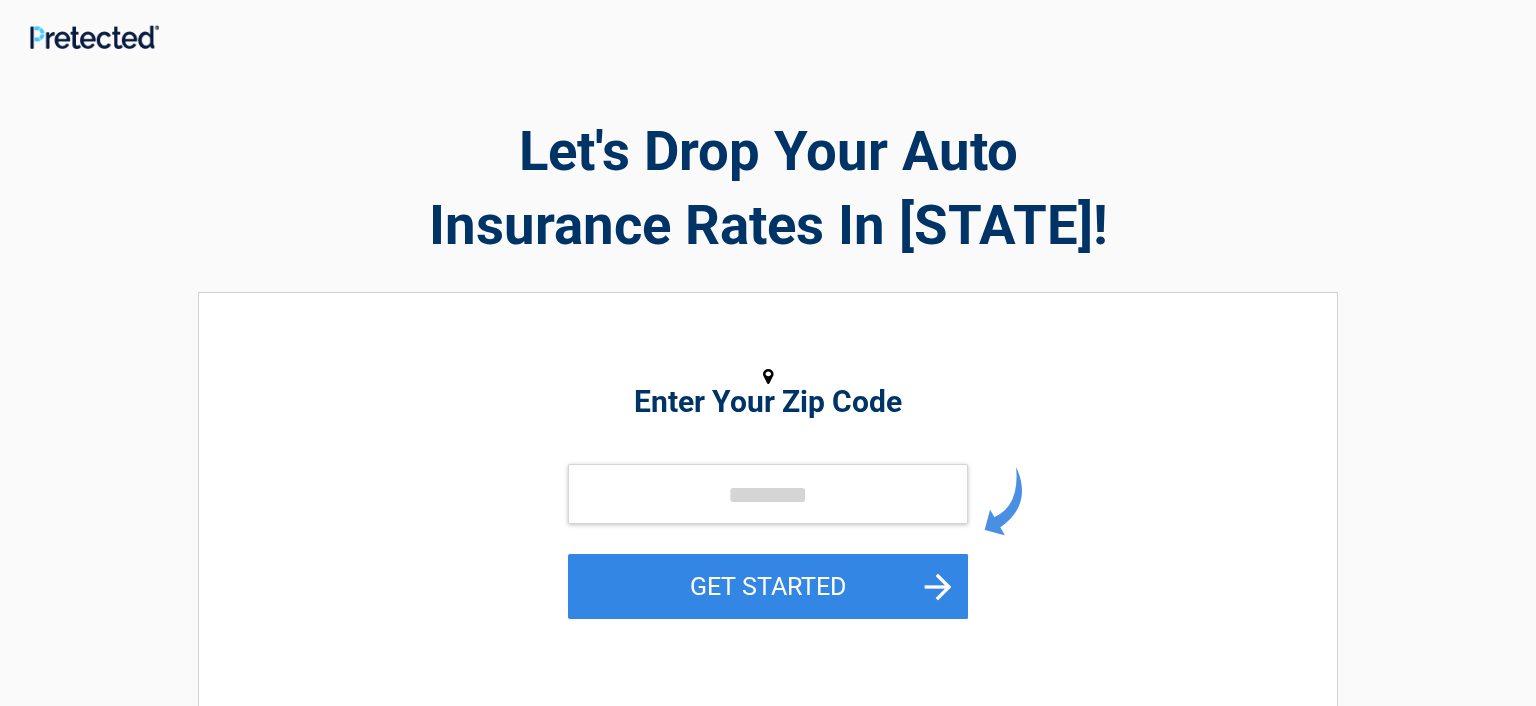 scroll, scrollTop: 0, scrollLeft: 0, axis: both 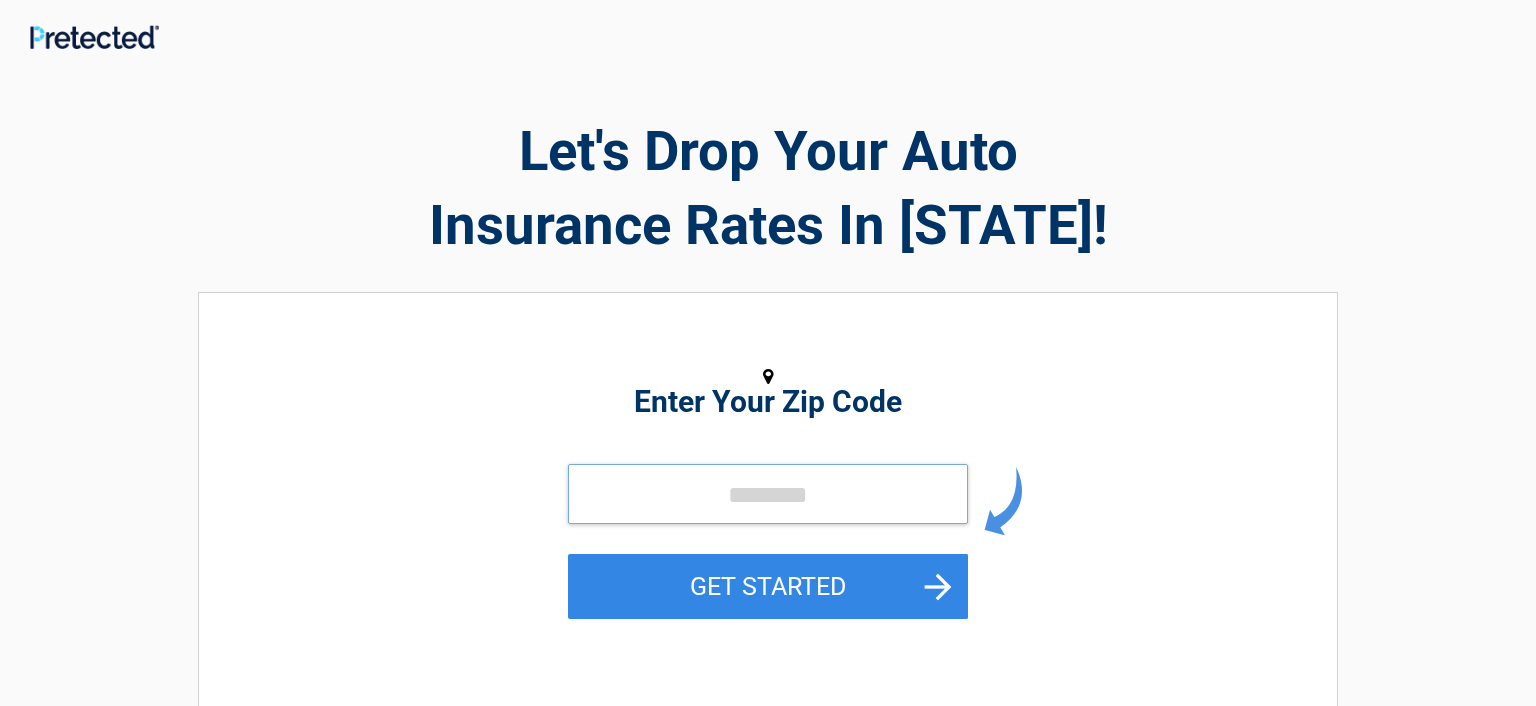 click at bounding box center [768, 494] 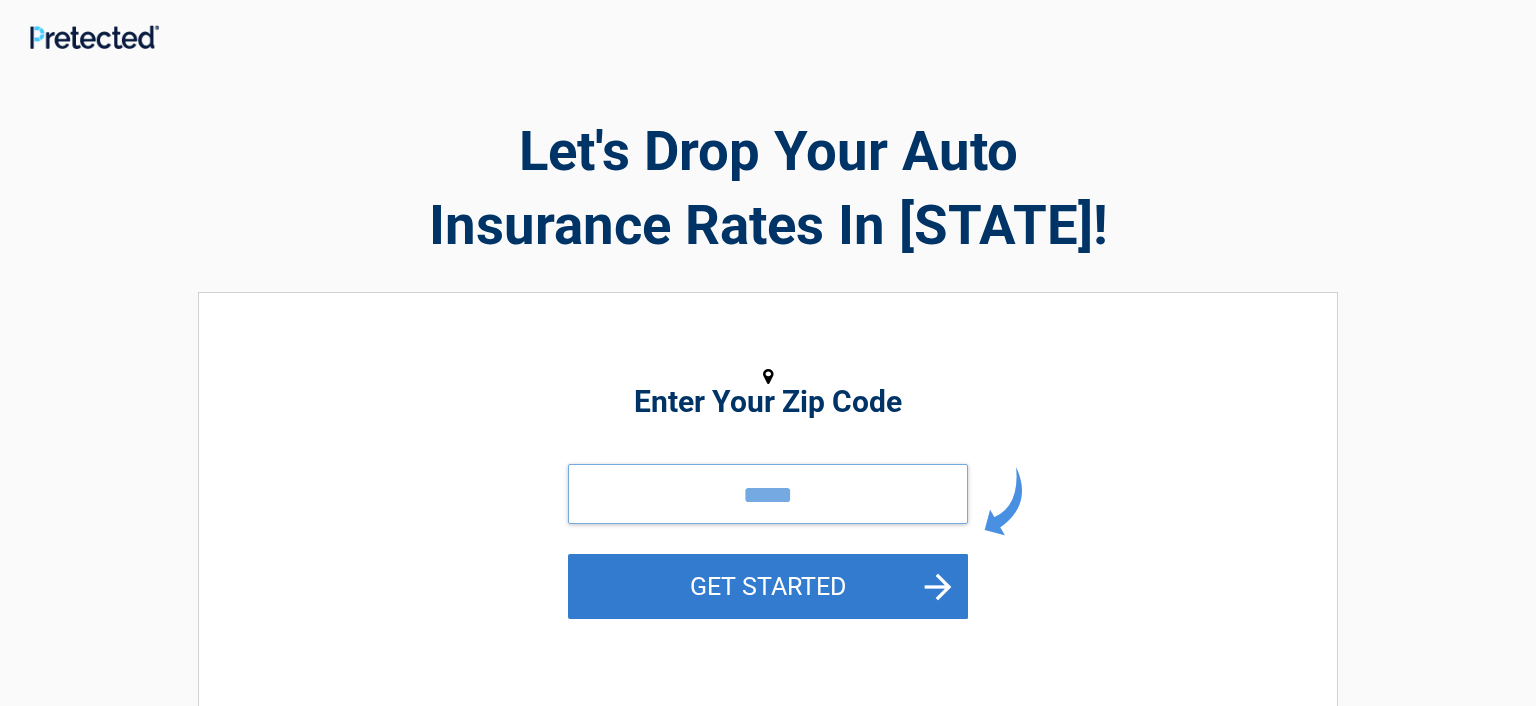 type on "*****" 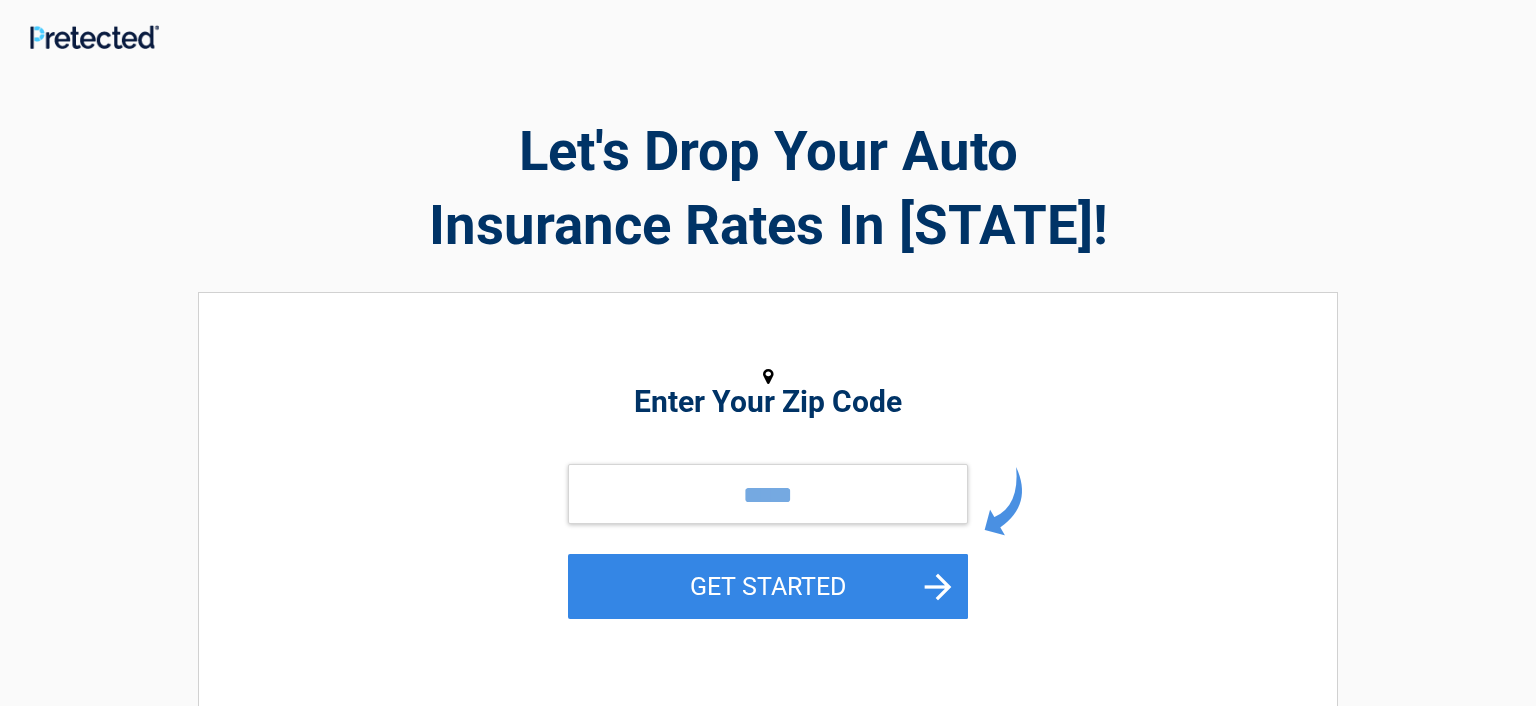 click on "GET STARTED" at bounding box center [768, 586] 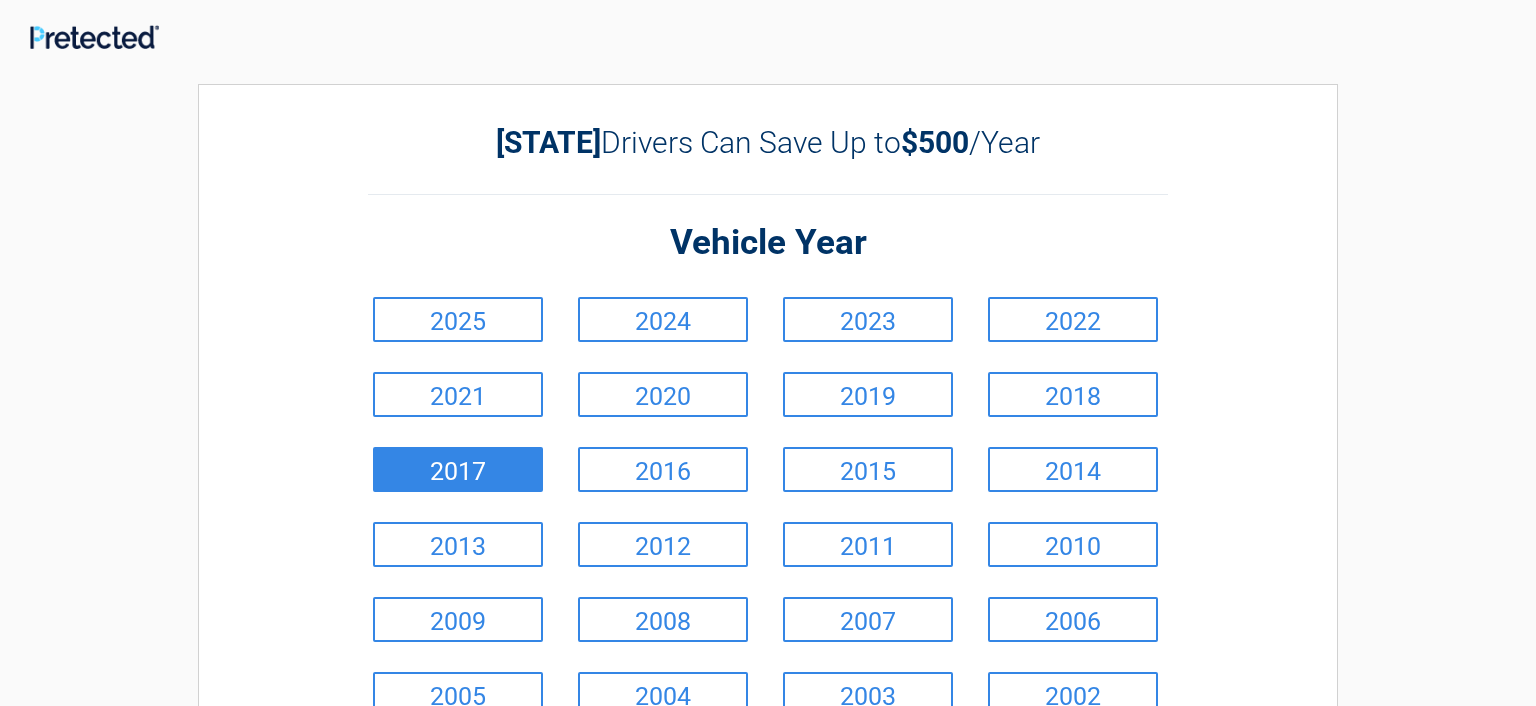 click on "2017" at bounding box center (458, 469) 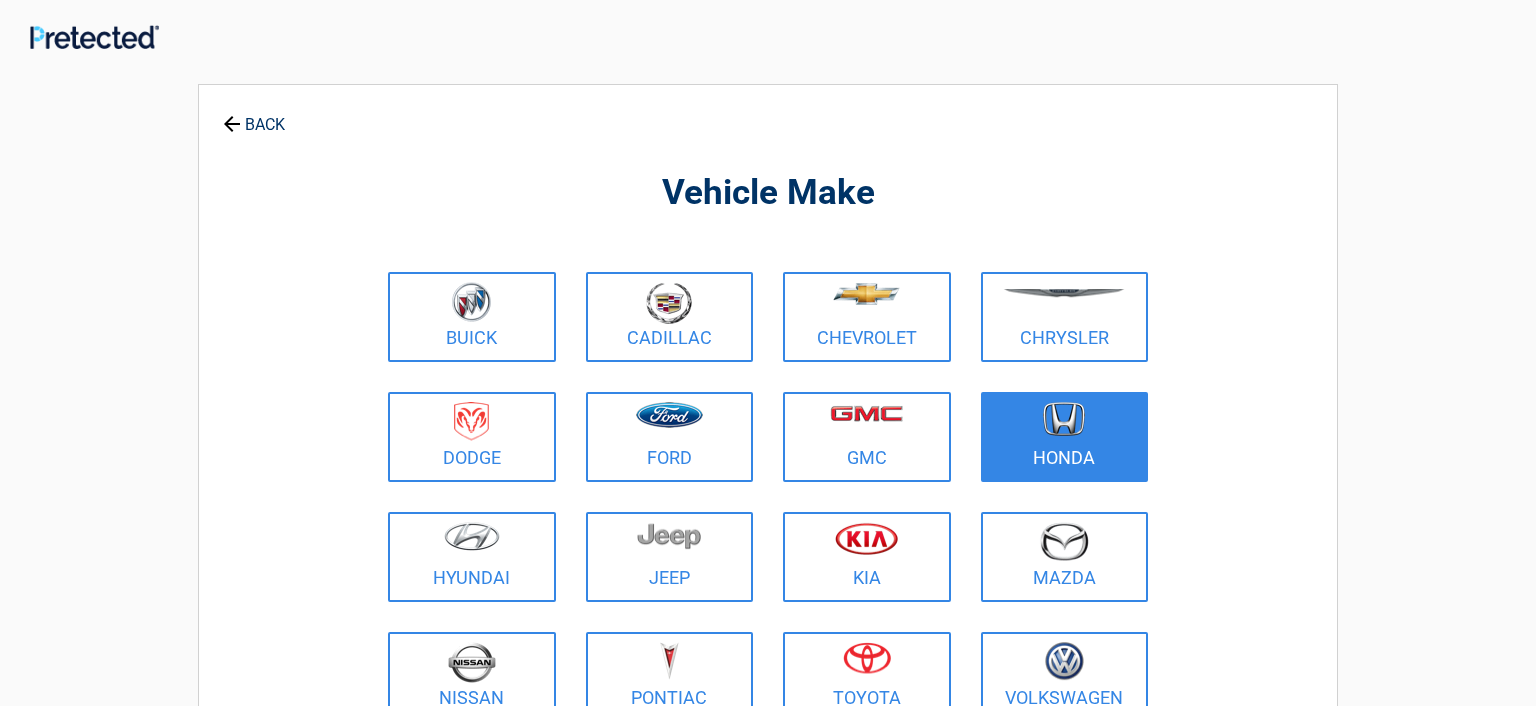 click at bounding box center (1065, 424) 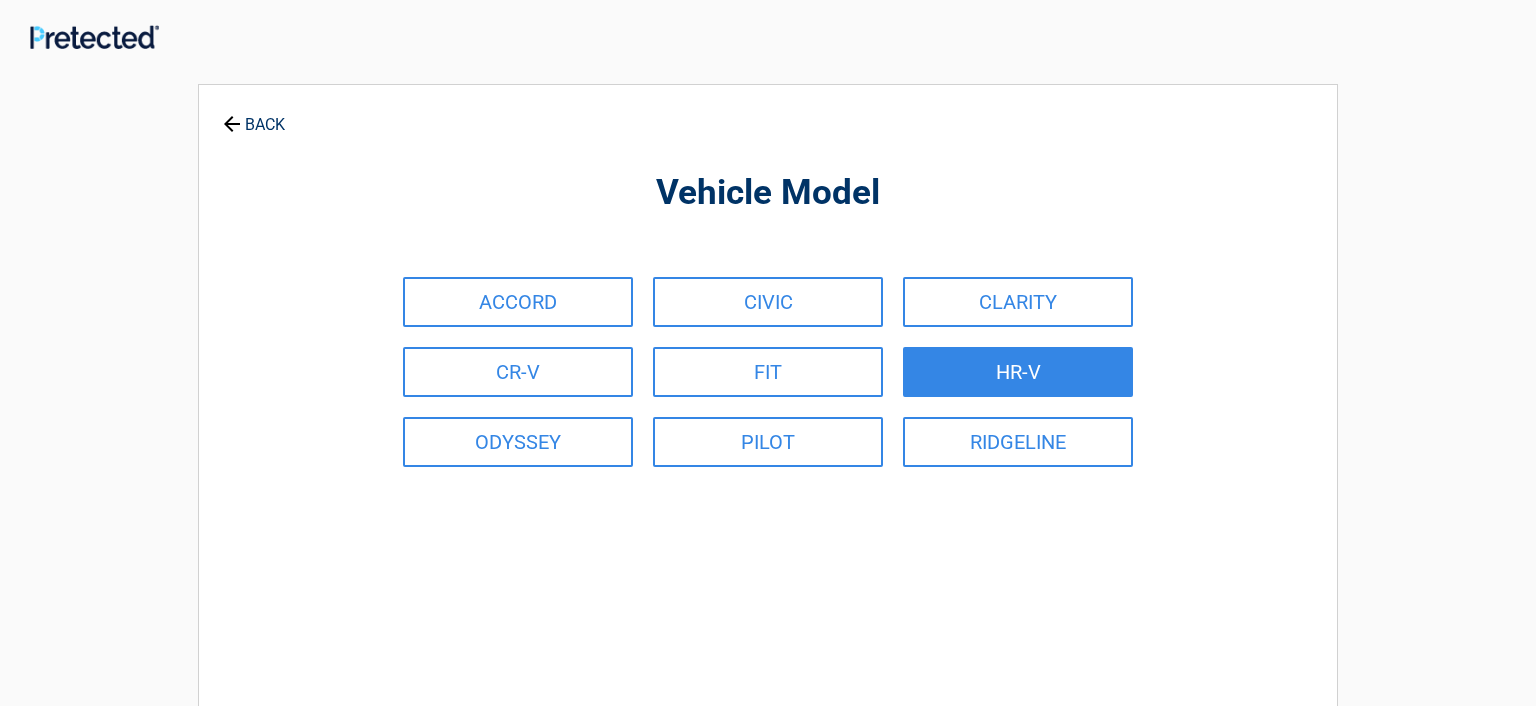 click on "HR-V" at bounding box center (1018, 372) 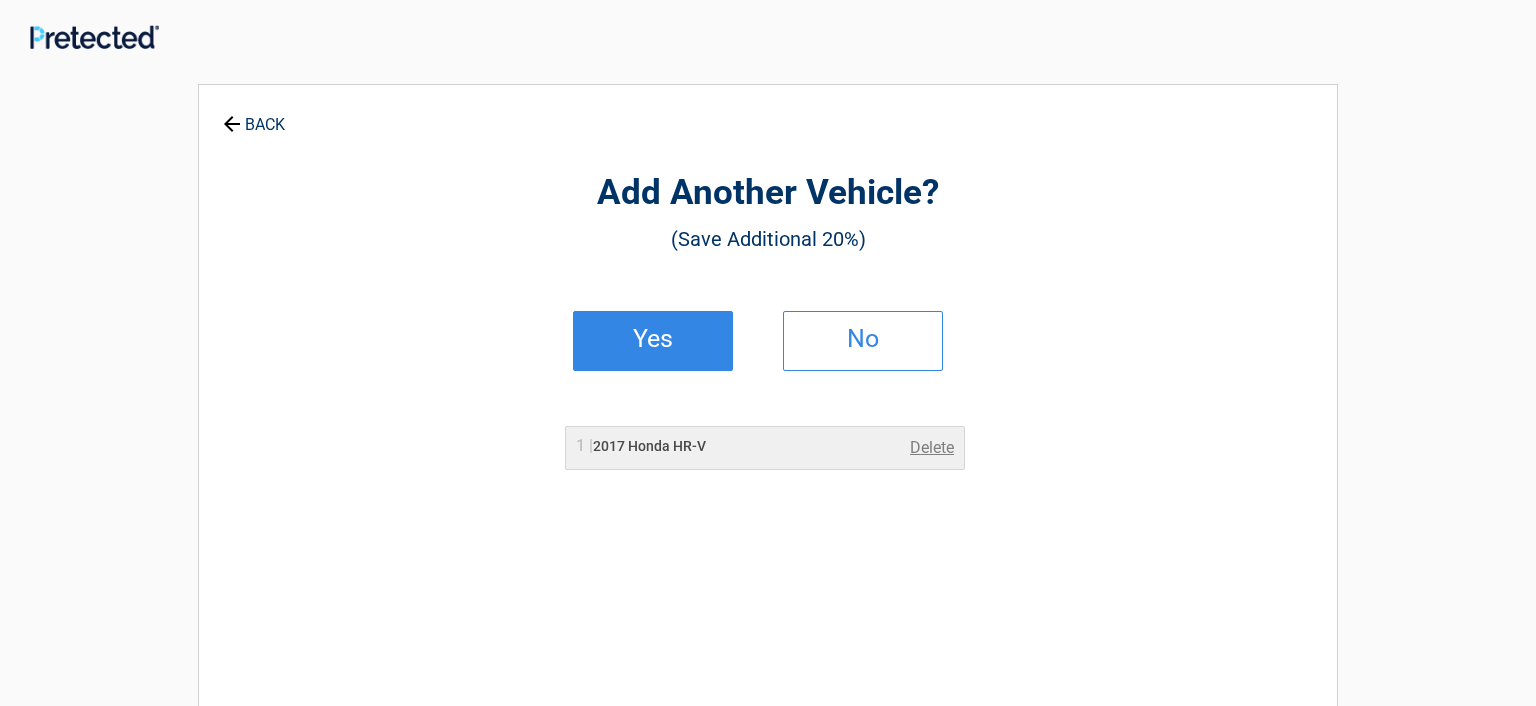 click on "Yes" at bounding box center (653, 339) 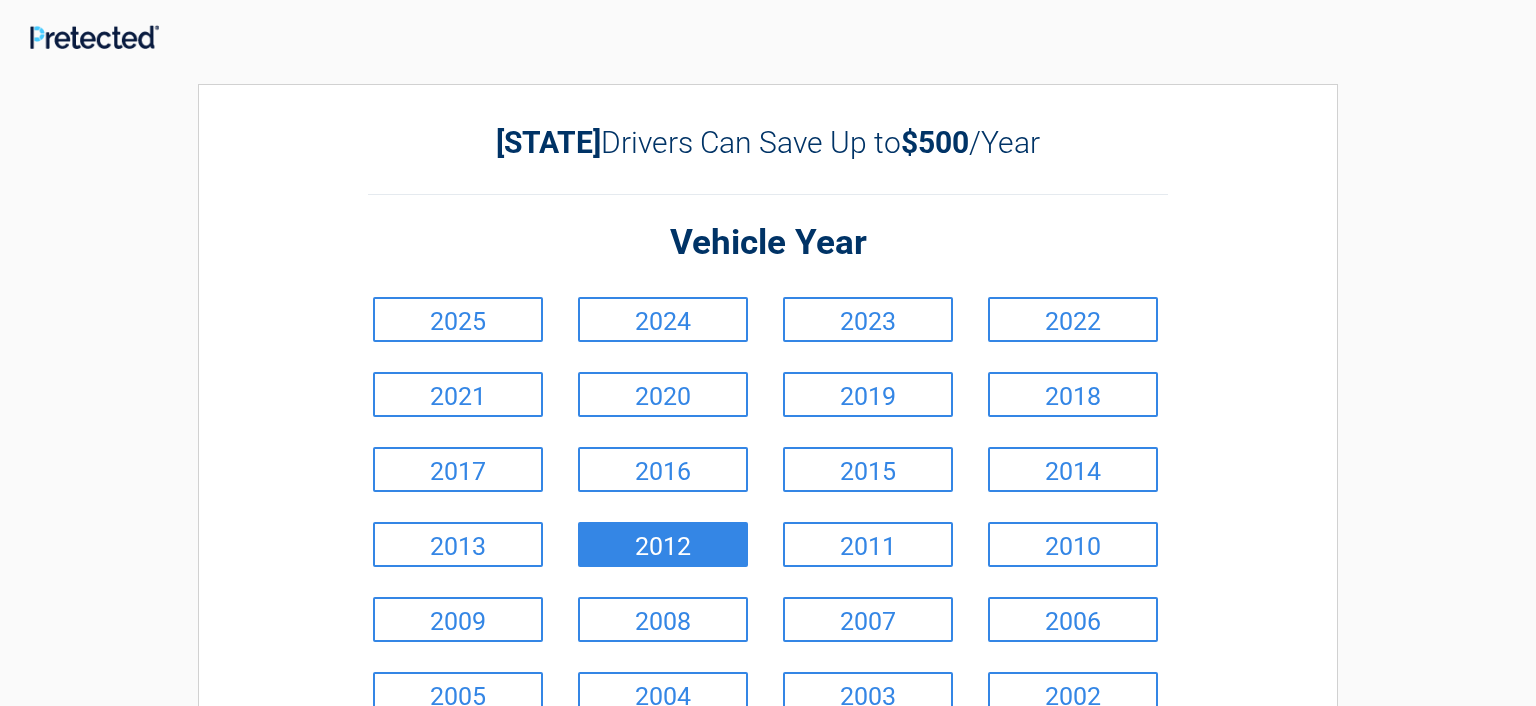 click on "2012" at bounding box center [663, 544] 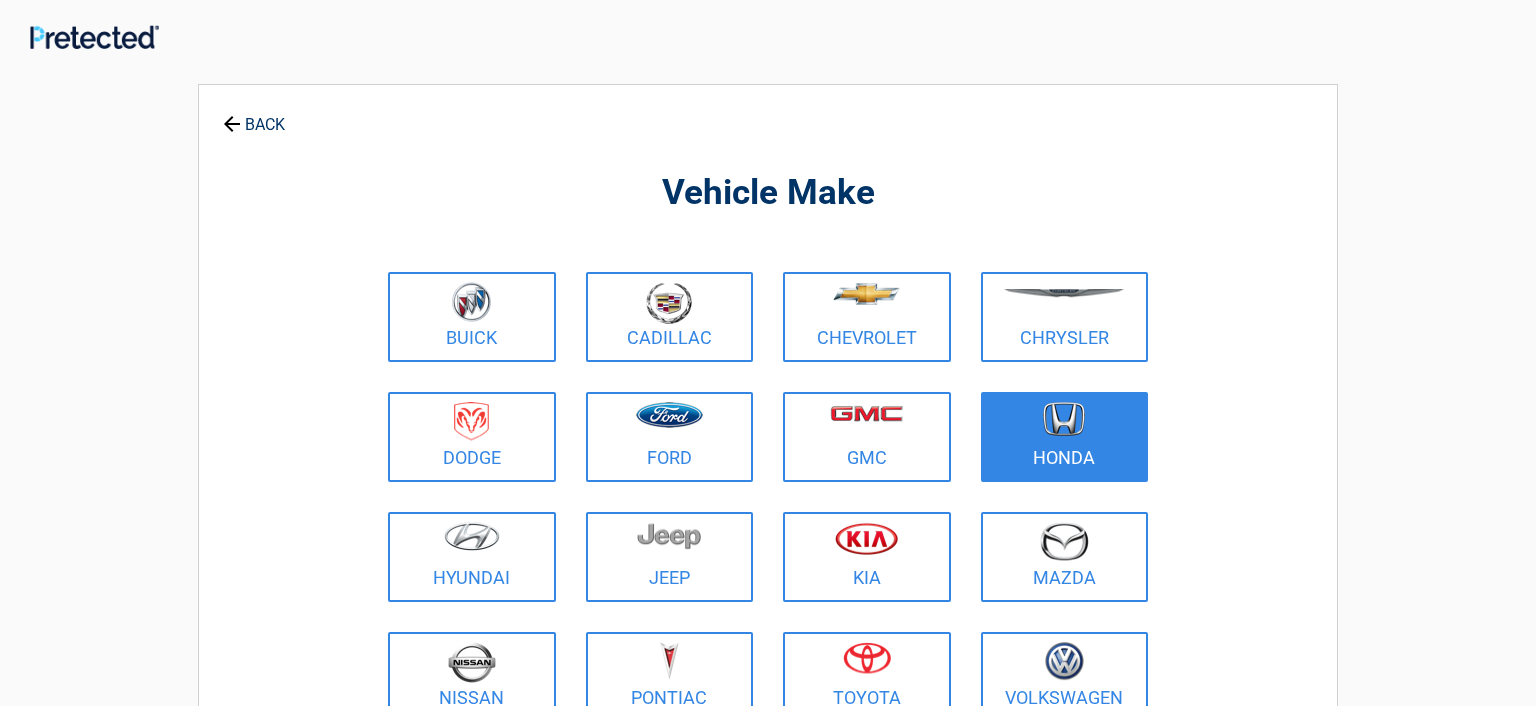 drag, startPoint x: 1100, startPoint y: 424, endPoint x: 1098, endPoint y: 434, distance: 10.198039 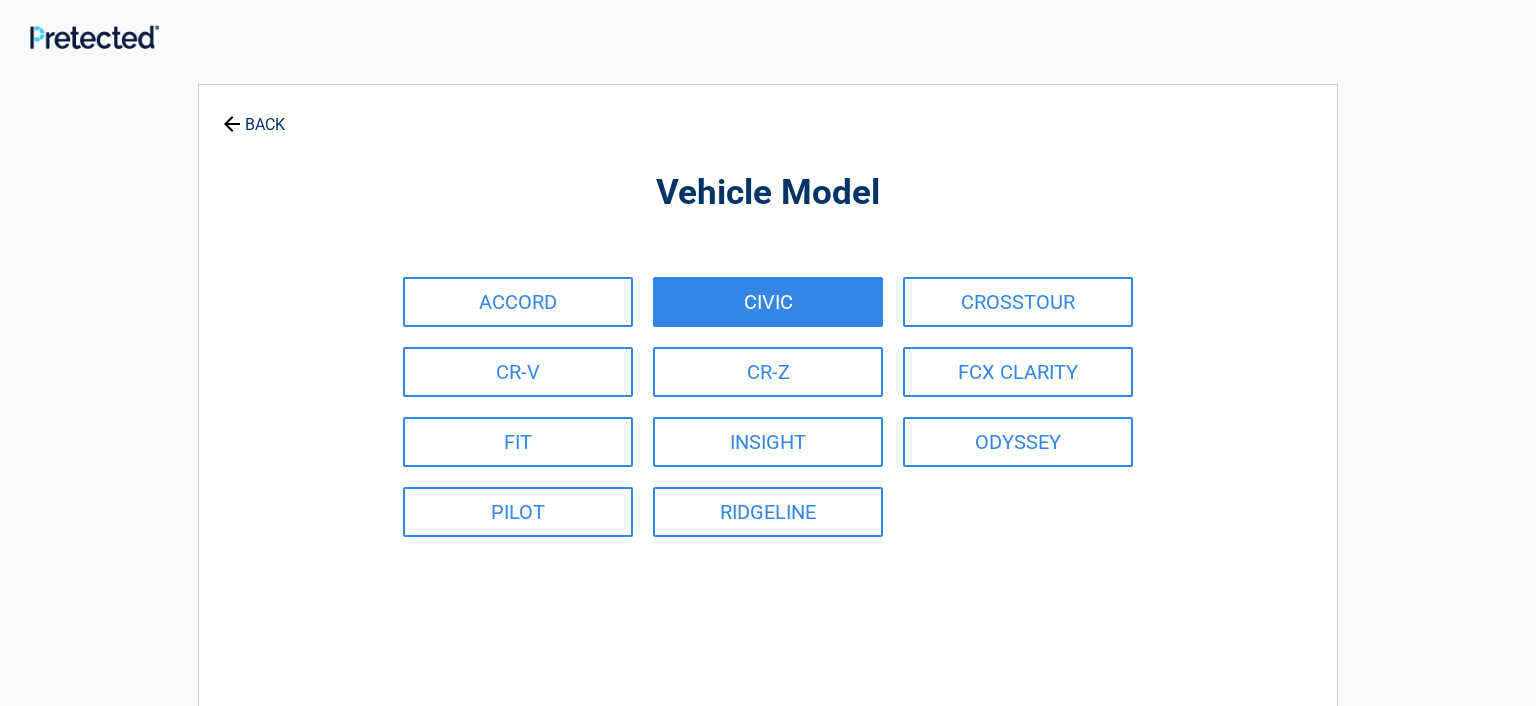 click on "CIVIC" at bounding box center [768, 302] 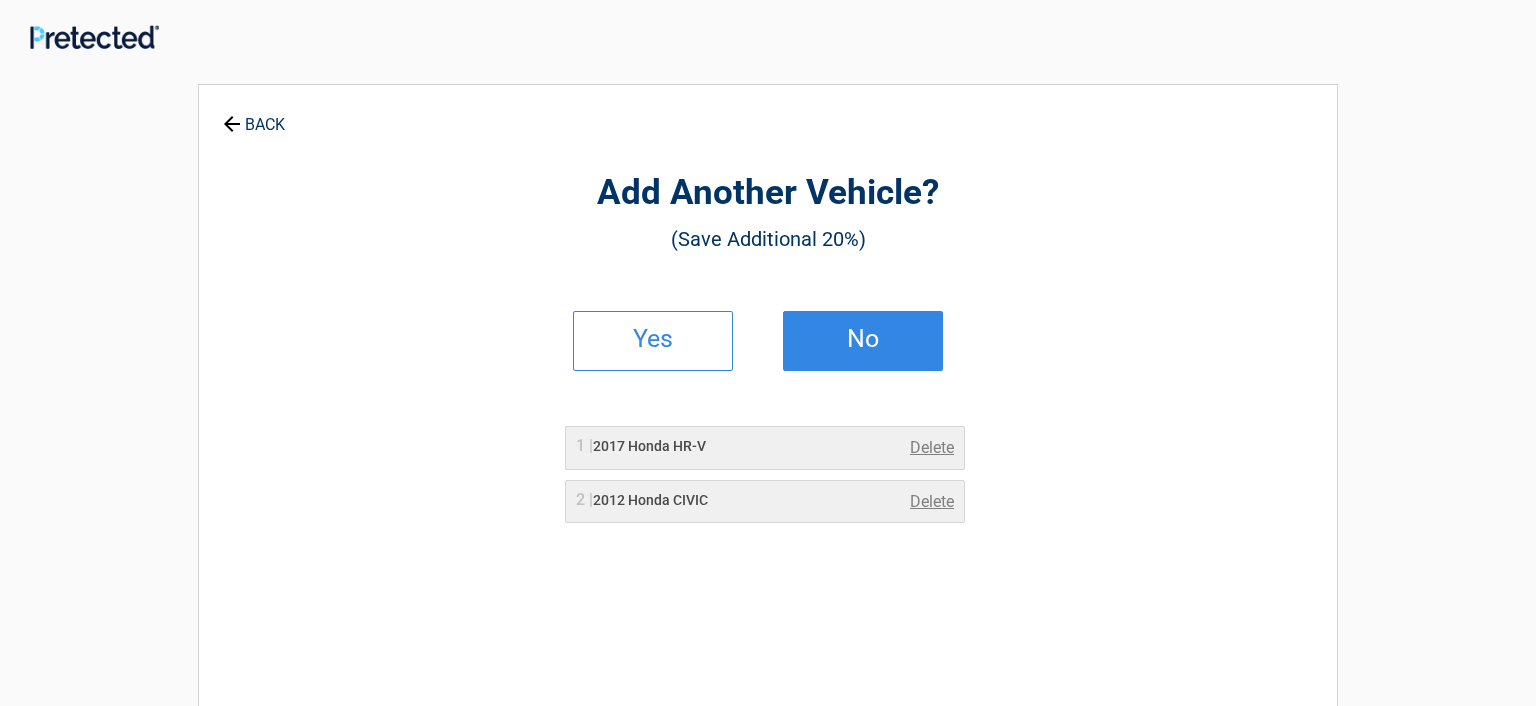 click on "No" at bounding box center (863, 339) 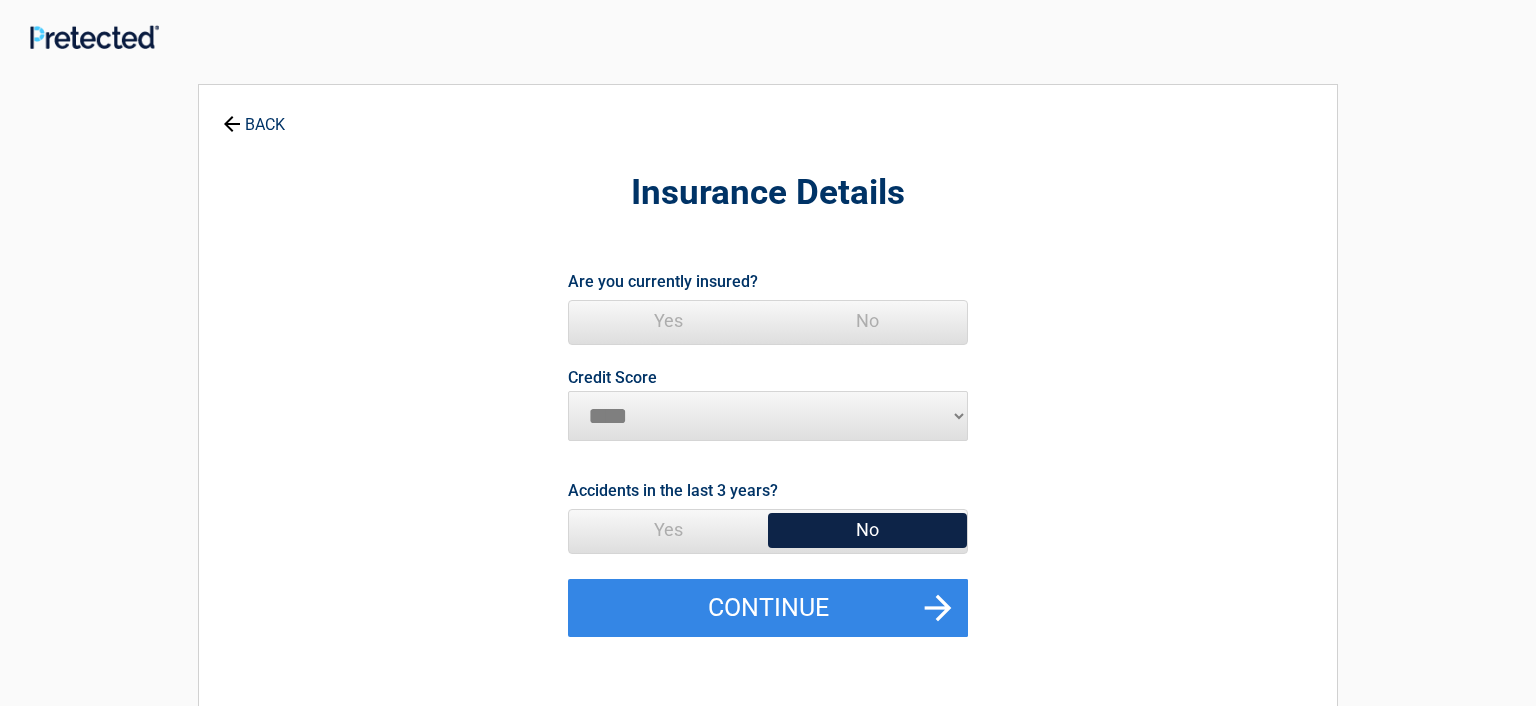 click on "Yes" at bounding box center [668, 321] 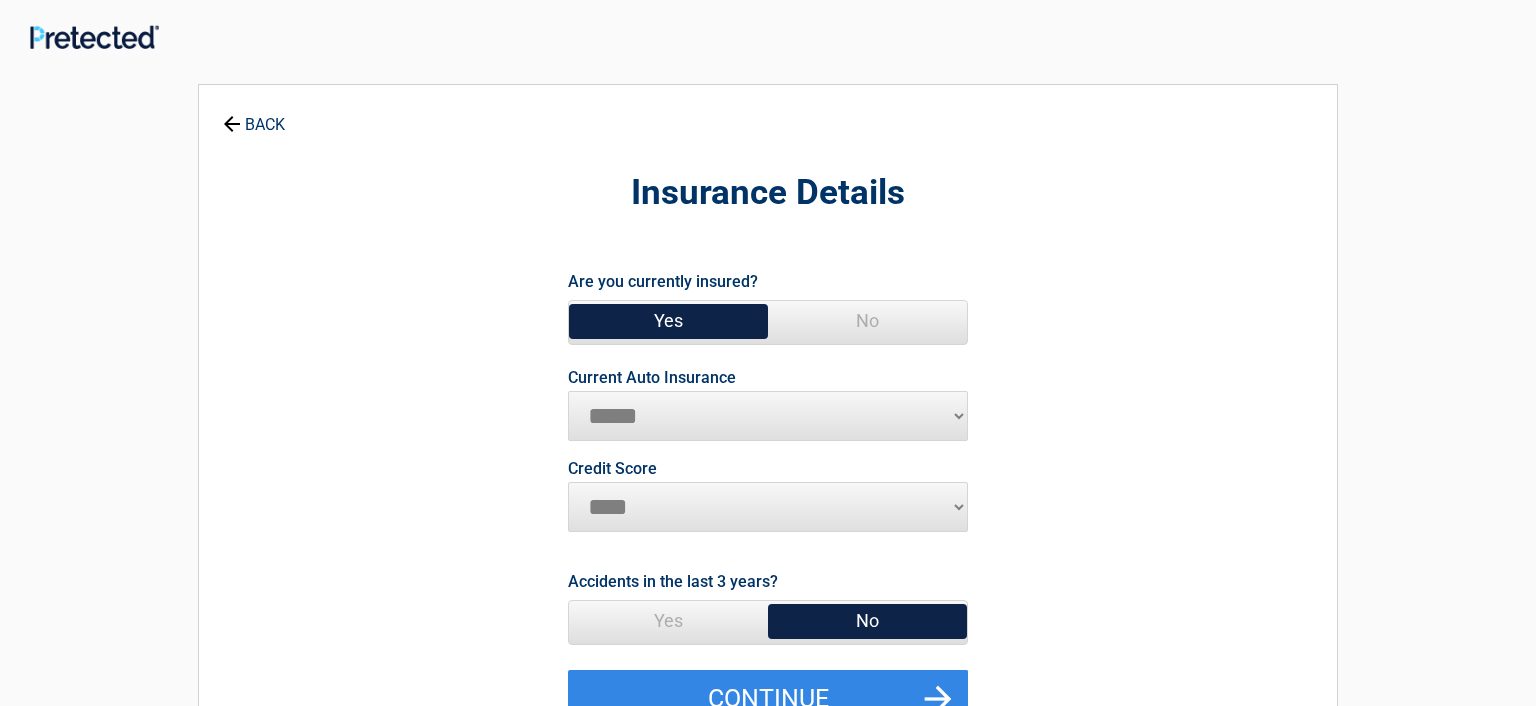 click on "**********" at bounding box center [768, 416] 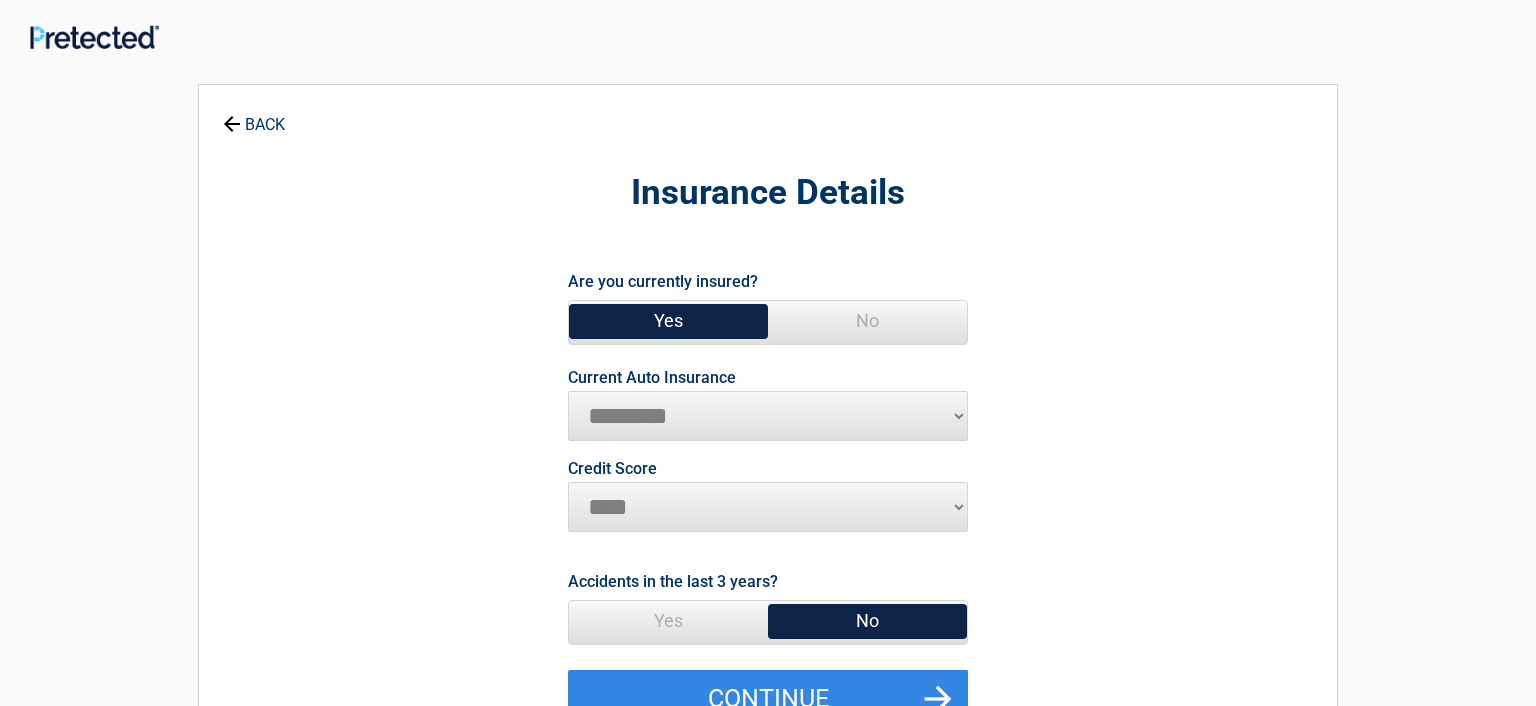 click on "********" at bounding box center [0, 0] 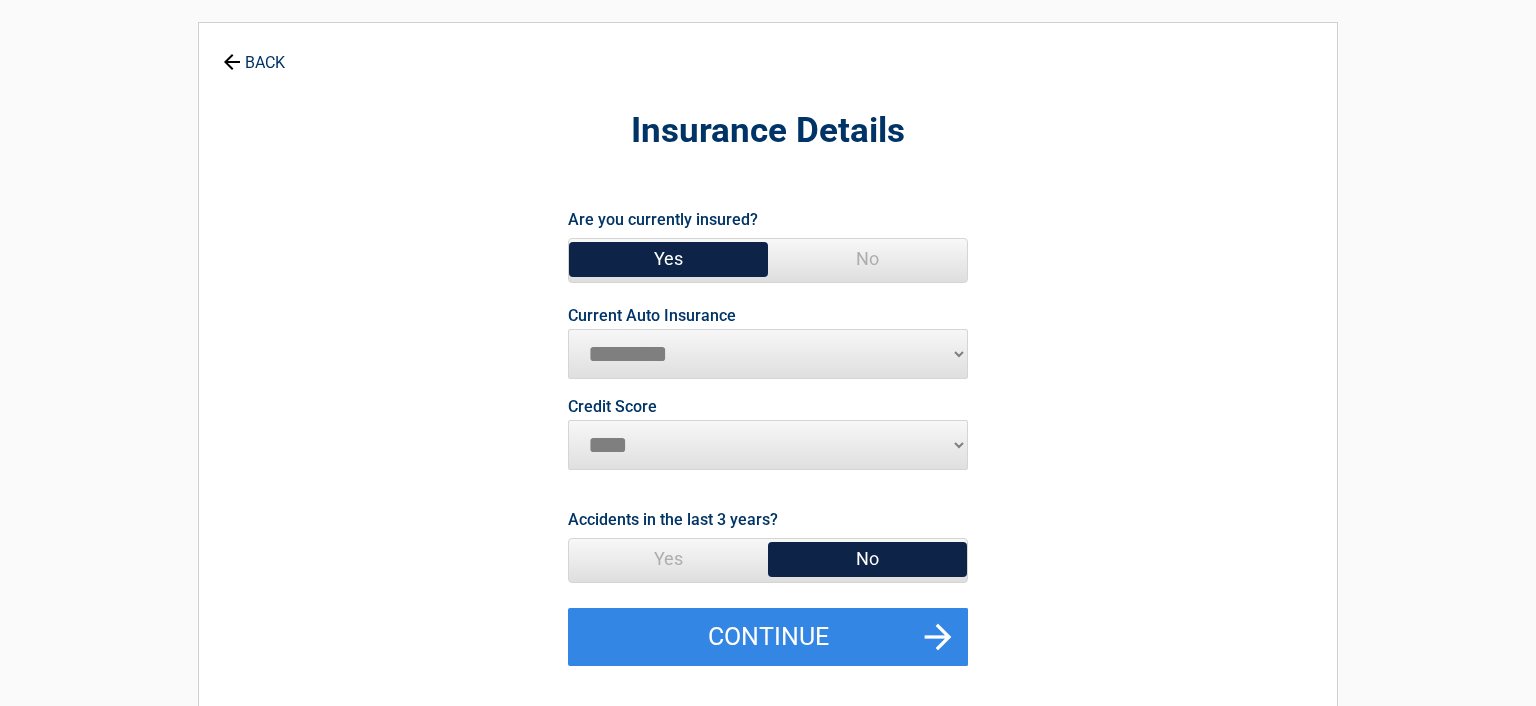 scroll, scrollTop: 105, scrollLeft: 0, axis: vertical 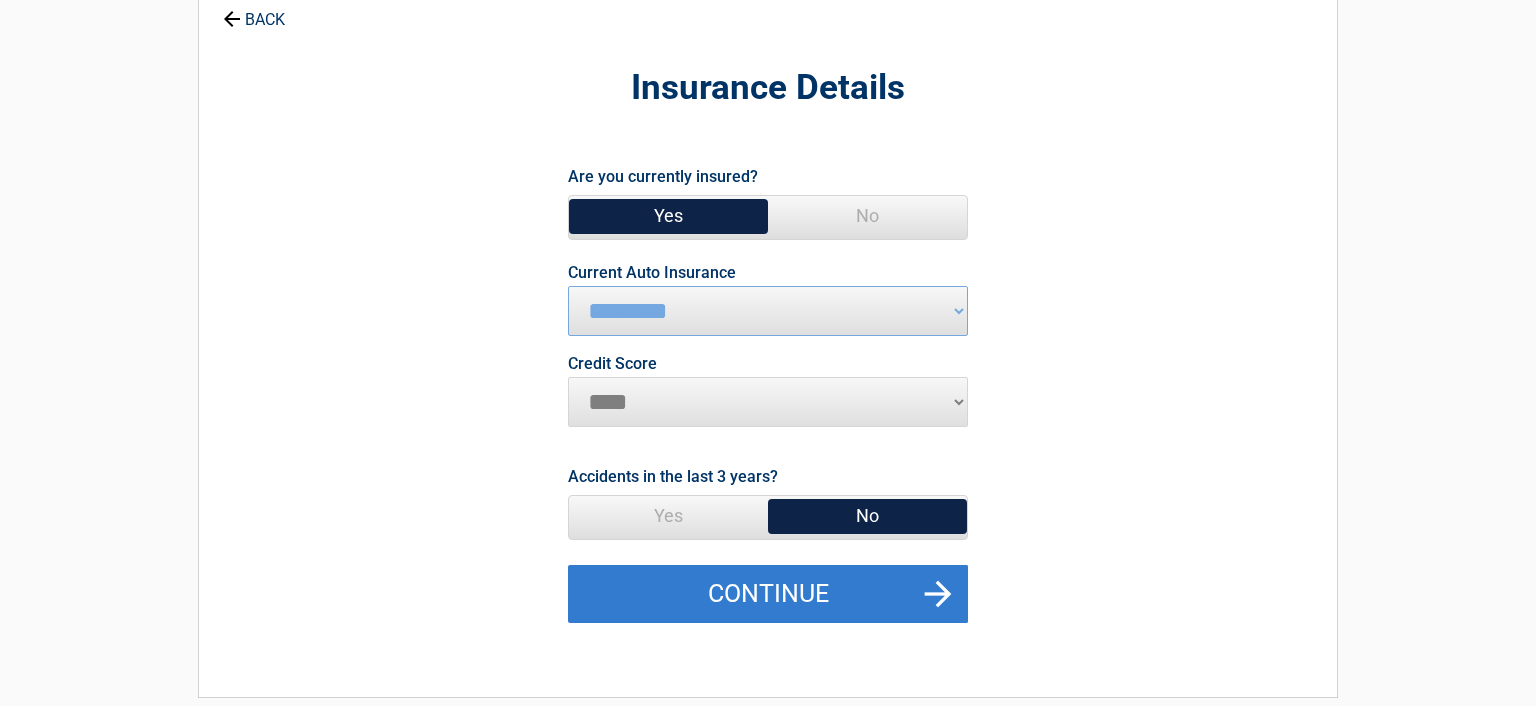 click on "Continue" at bounding box center [768, 594] 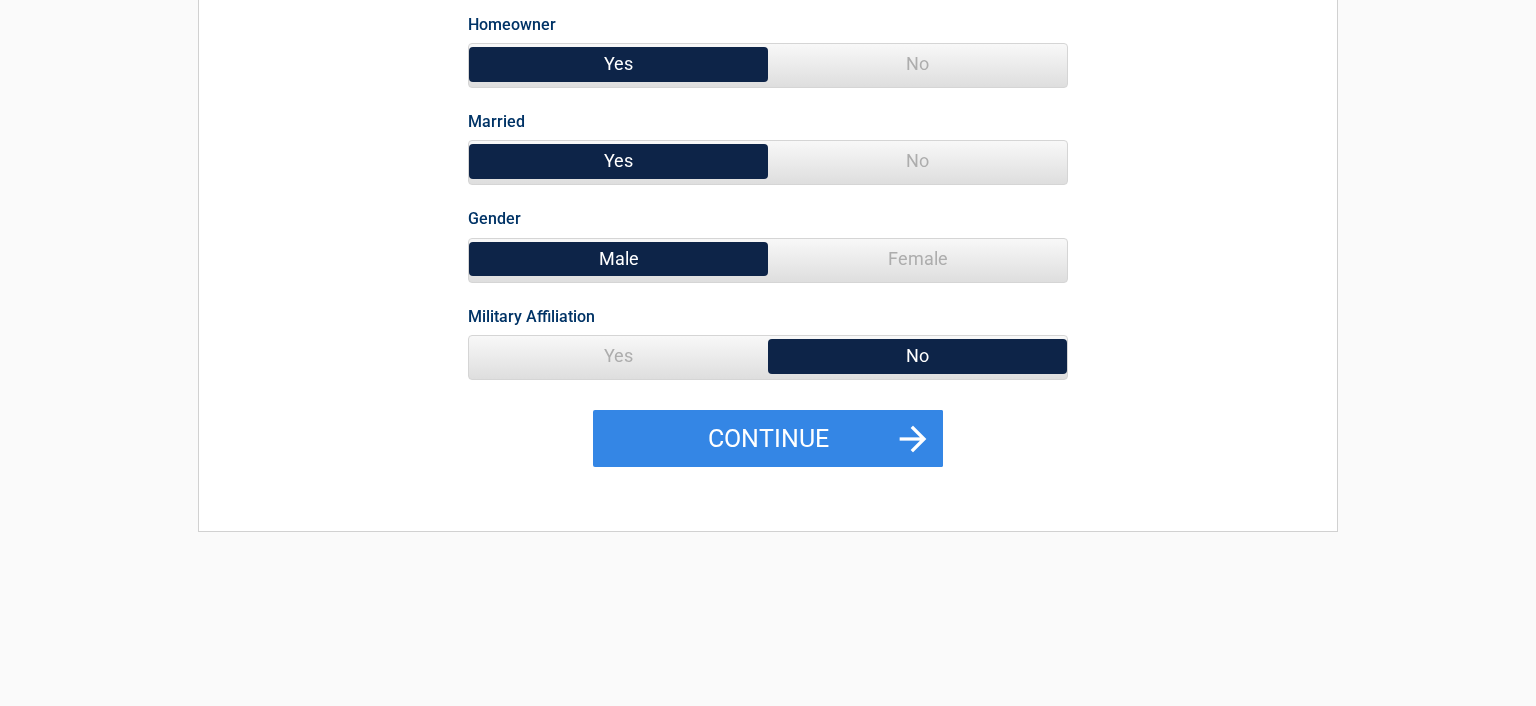 scroll, scrollTop: 422, scrollLeft: 0, axis: vertical 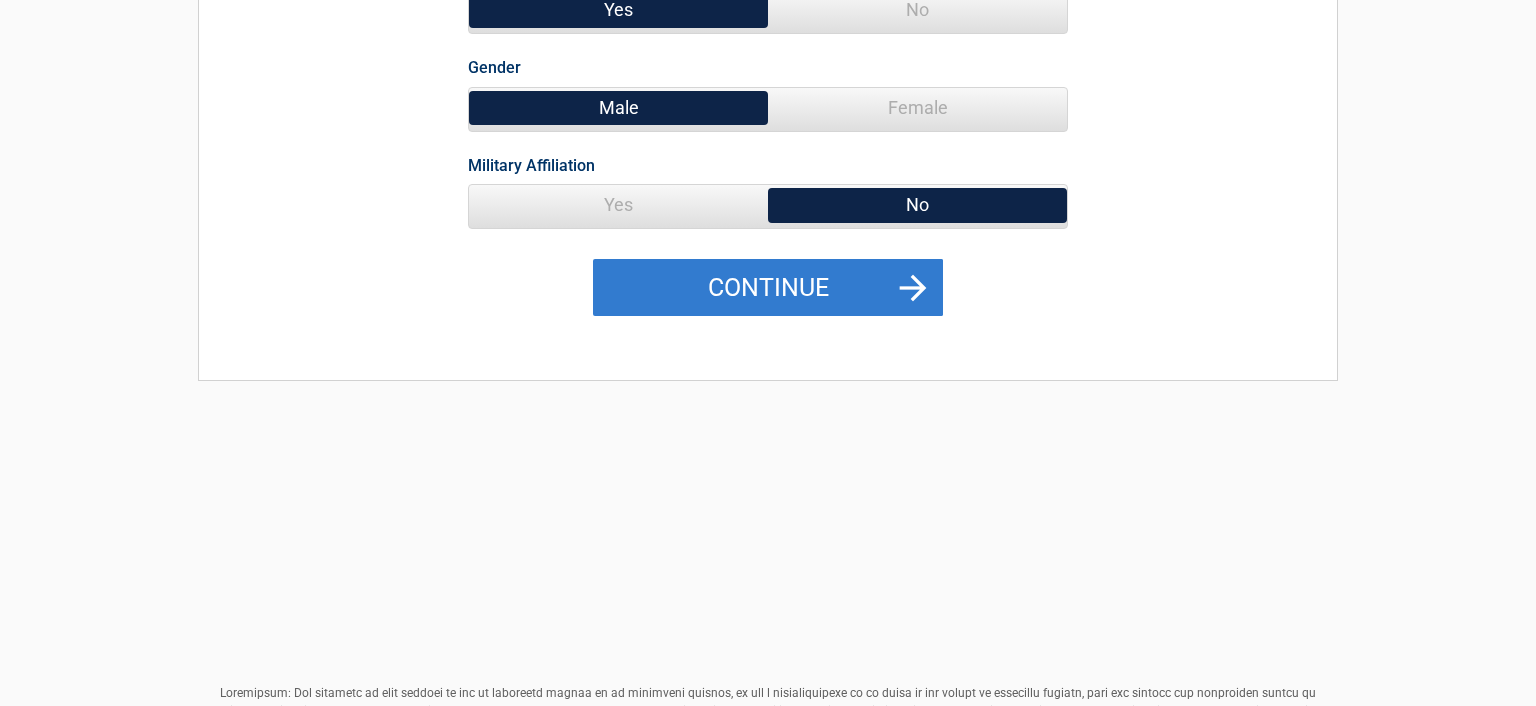 click on "Continue" at bounding box center (768, 288) 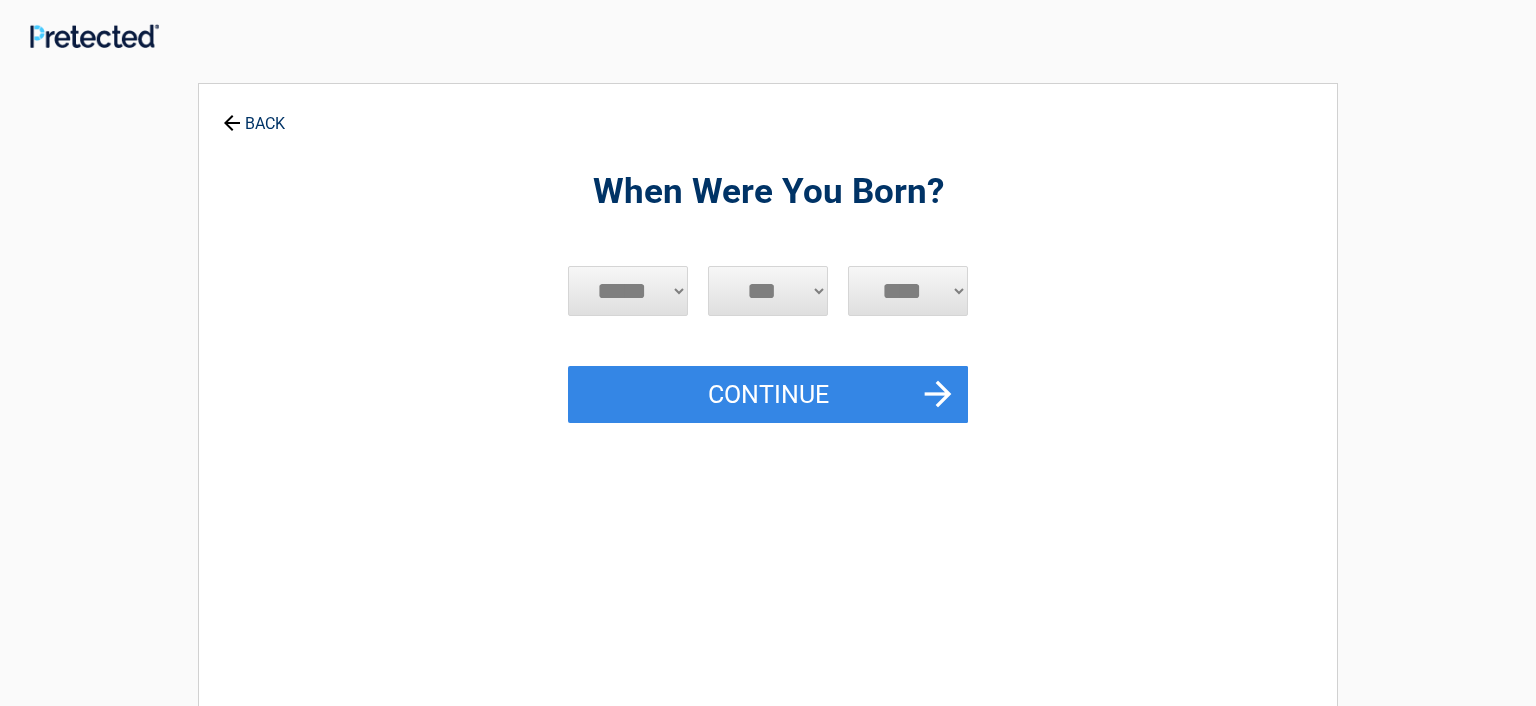 scroll, scrollTop: 0, scrollLeft: 0, axis: both 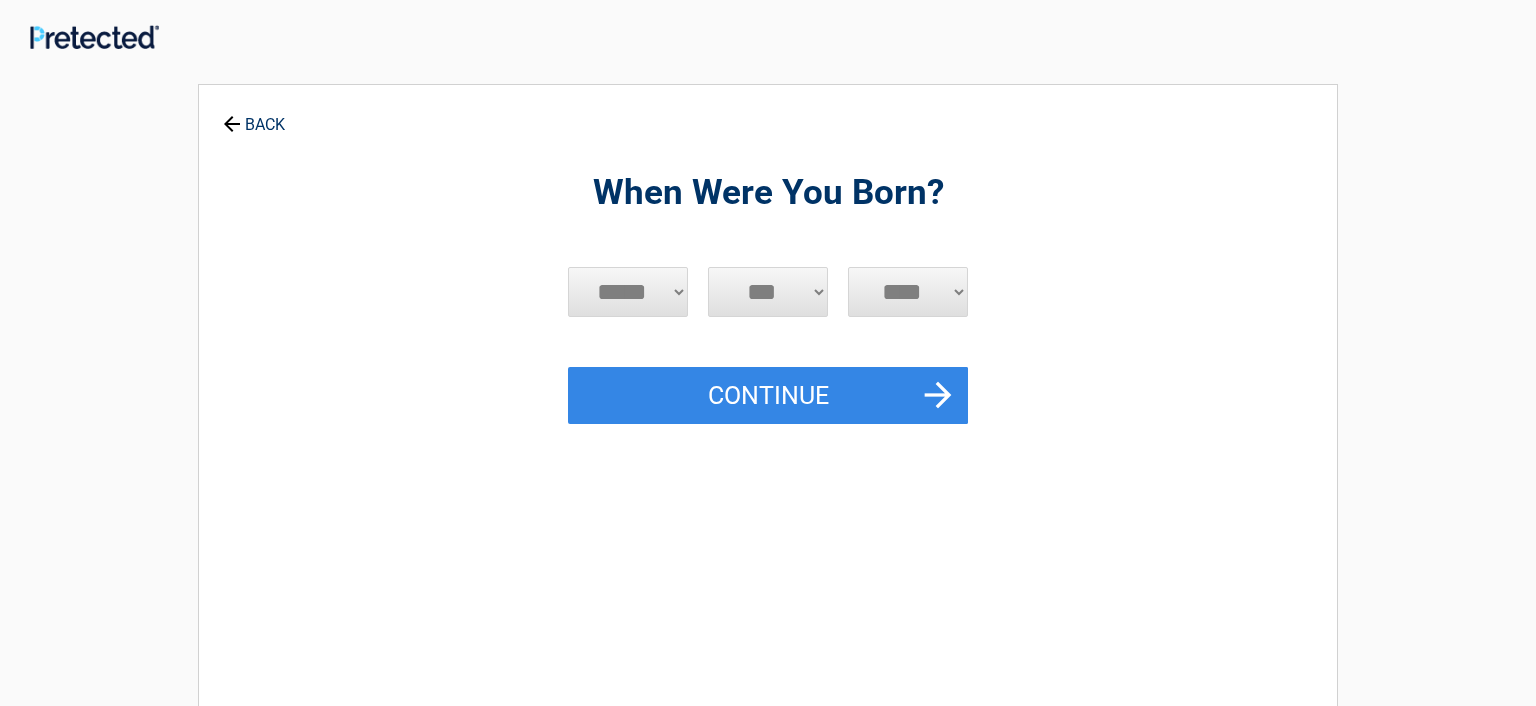 click on "*****
***
***
***
***
***
***
***
***
***
***
***
***" at bounding box center (628, 292) 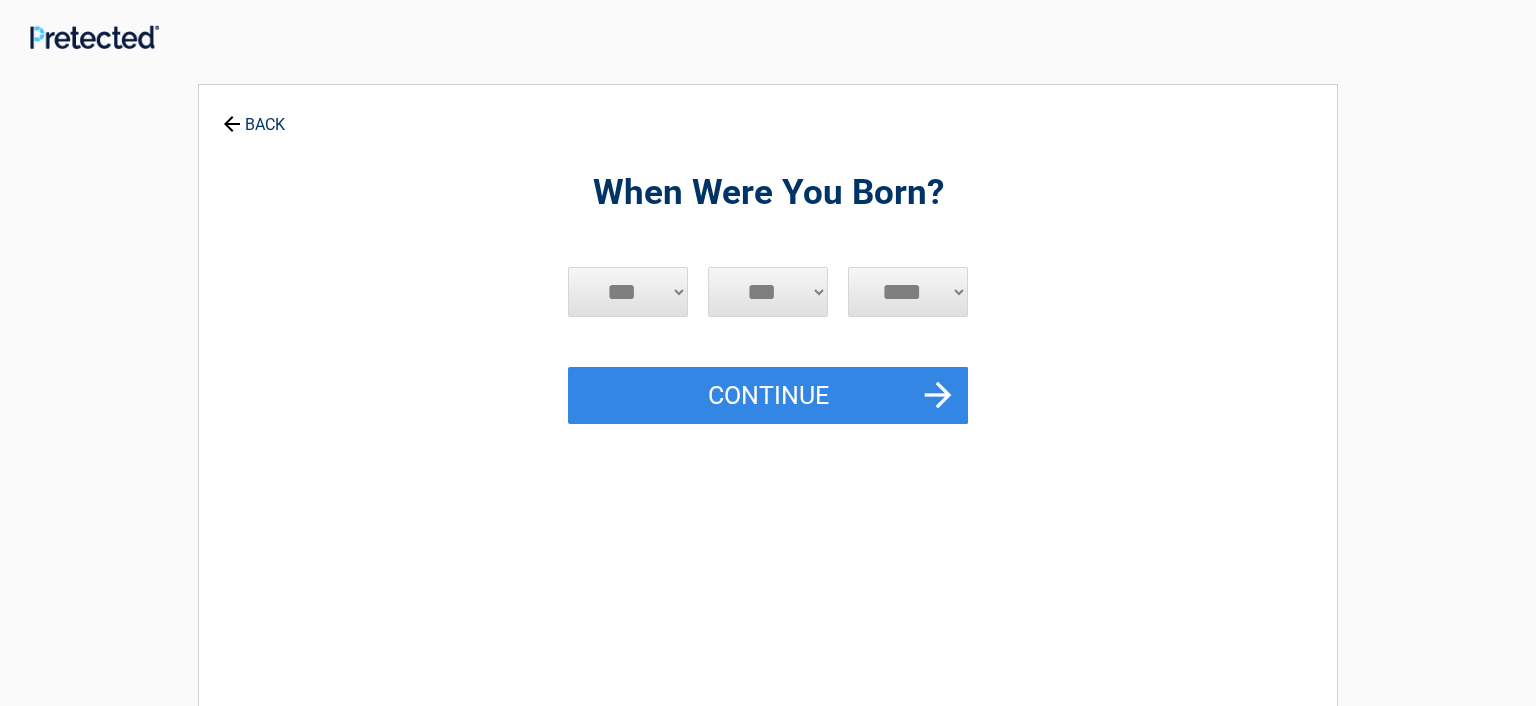 click on "***" at bounding box center [0, 0] 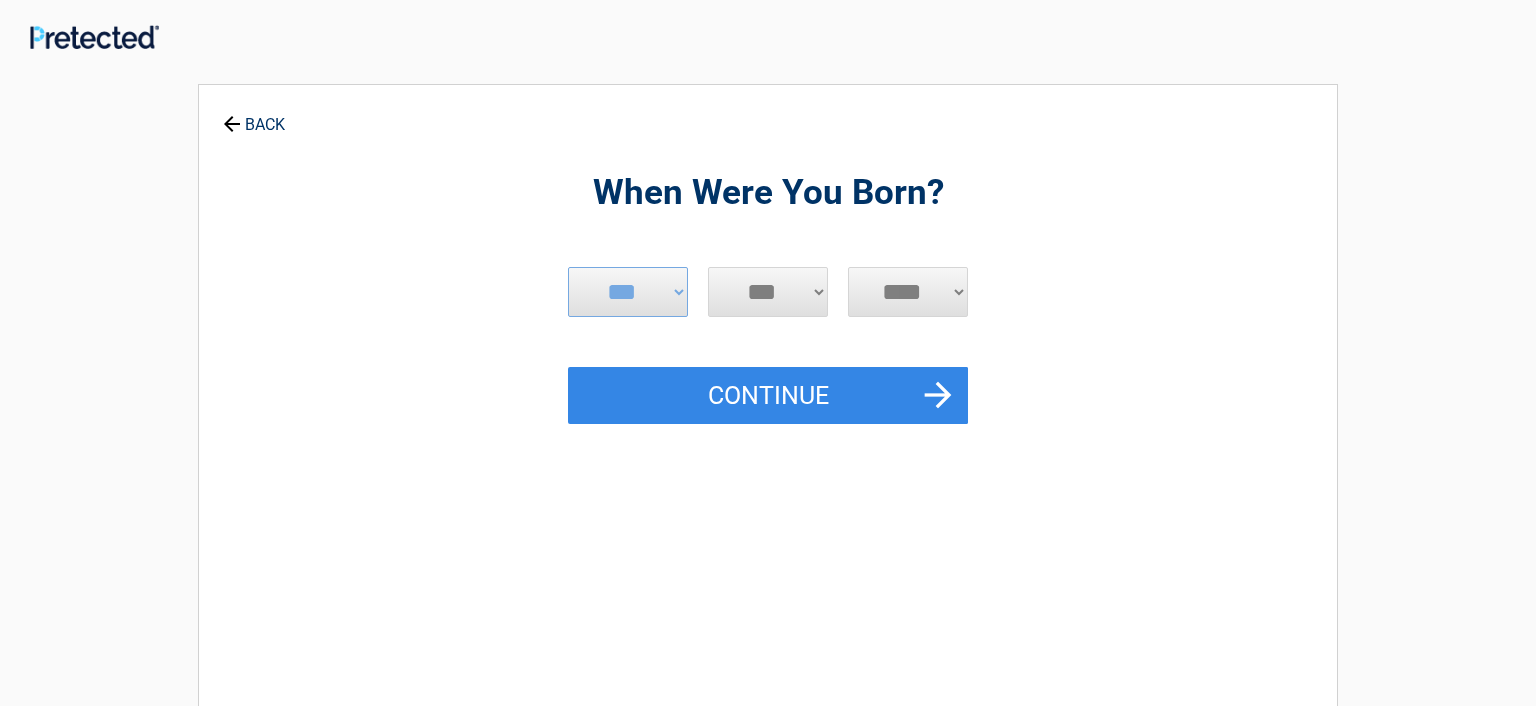 click on "*** * * * * * * * * * ** ** ** ** ** ** ** ** ** ** ** ** ** ** ** ** ** ** ** ** ** **" at bounding box center [768, 292] 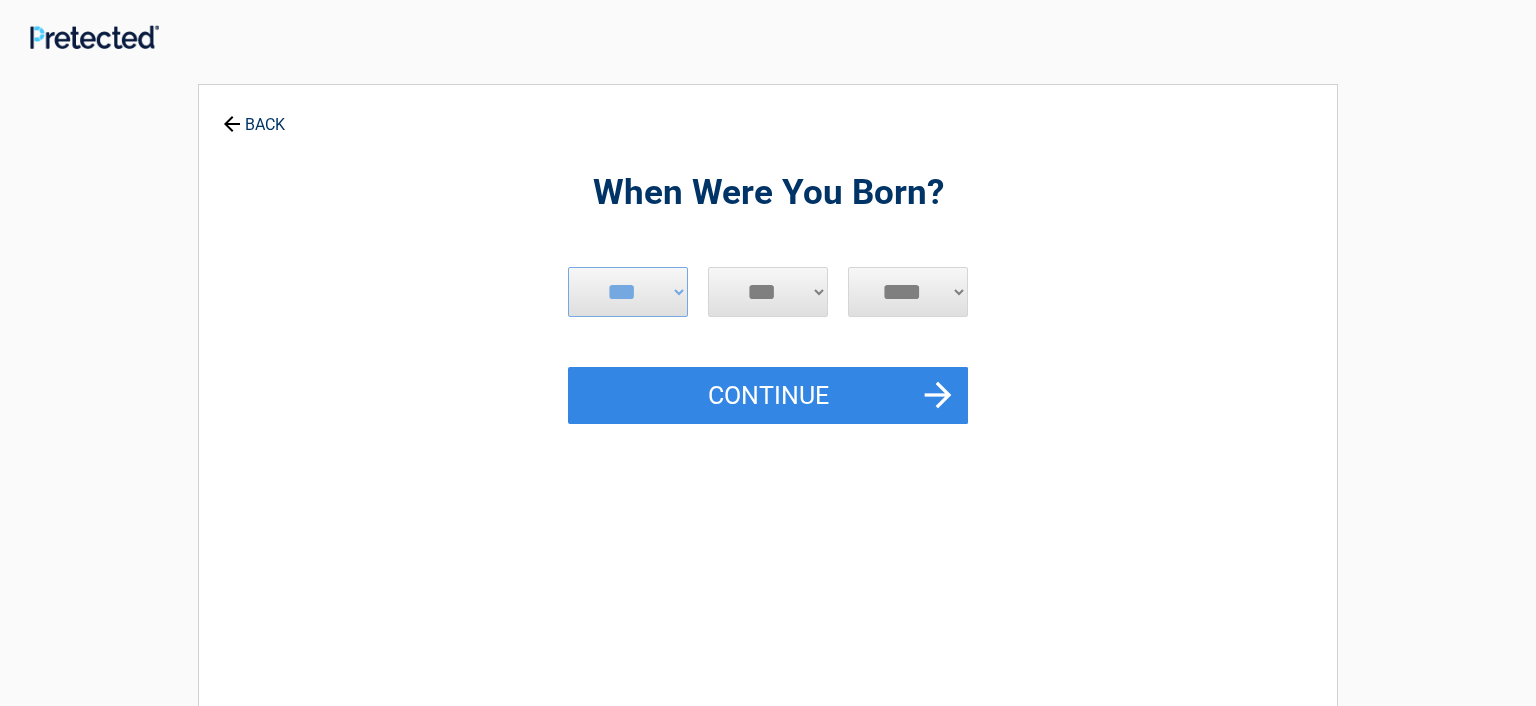 select on "*" 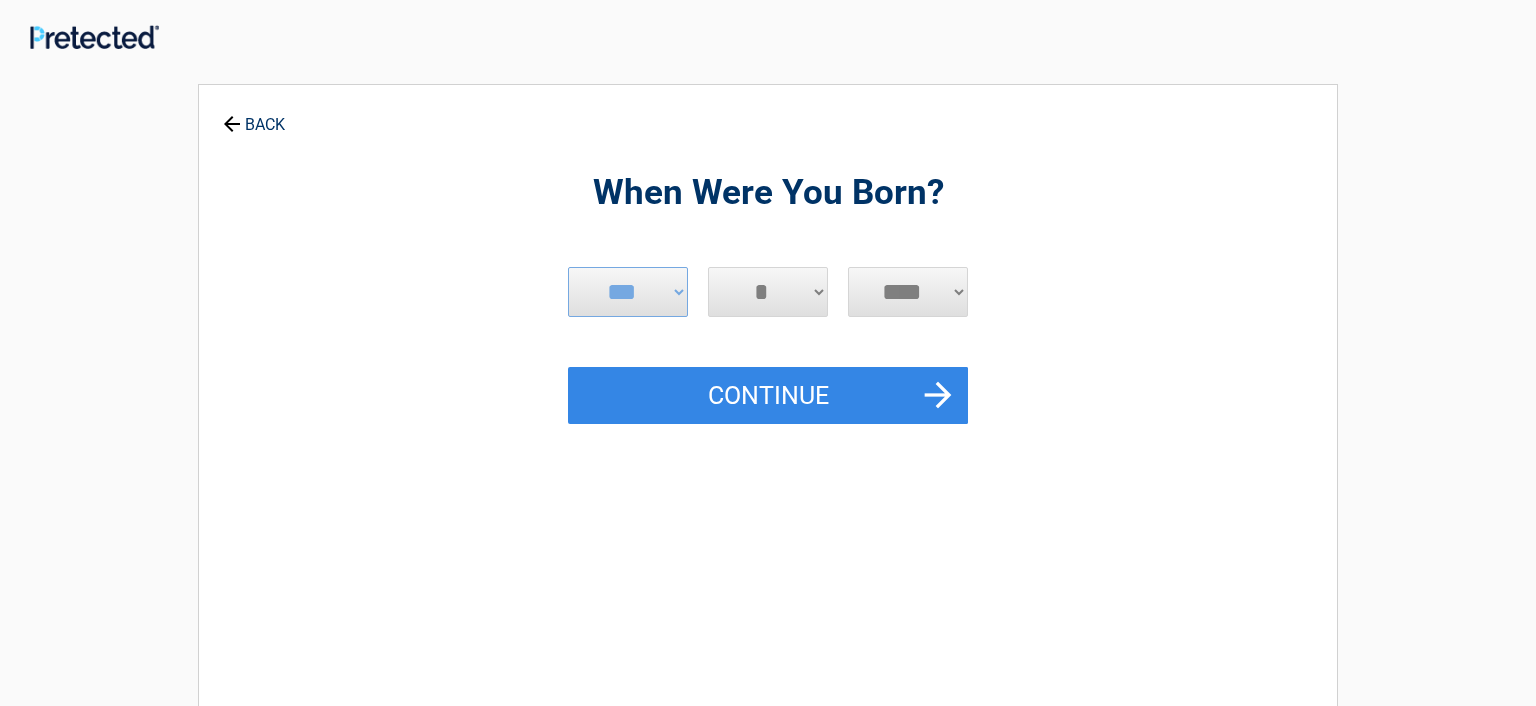 click on "*" at bounding box center (0, 0) 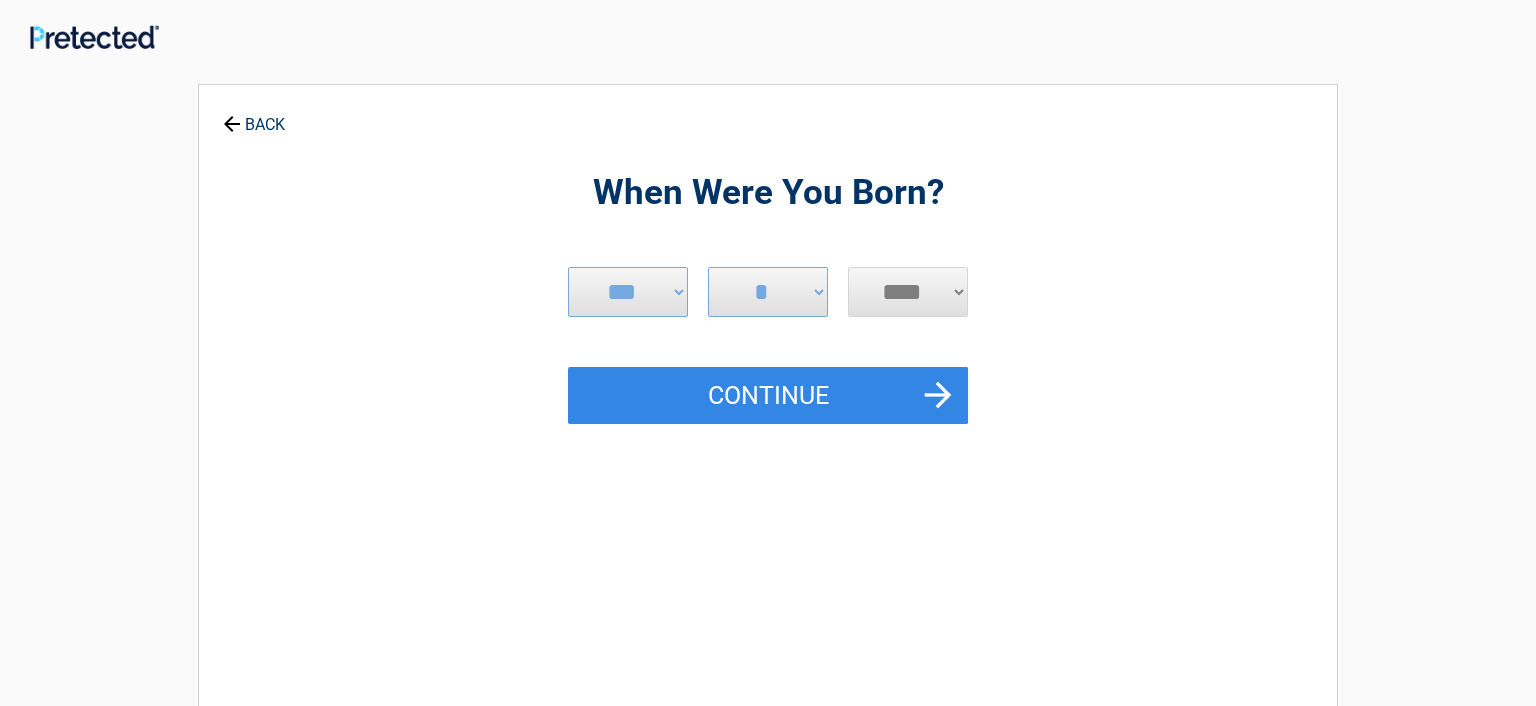 click on "****
****
****
****
****
****
****
****
****
****
****
****
****
****
****
****
****
****
****
****
****
****
****
****
****
****
****
****
****
****
****
****
****
****
****
****
****
****
****
****
****
****
****
****
****
****
****
****
****
****
****
****
****
****
****
****
****
****
****
****
****
****
****
****" at bounding box center [908, 292] 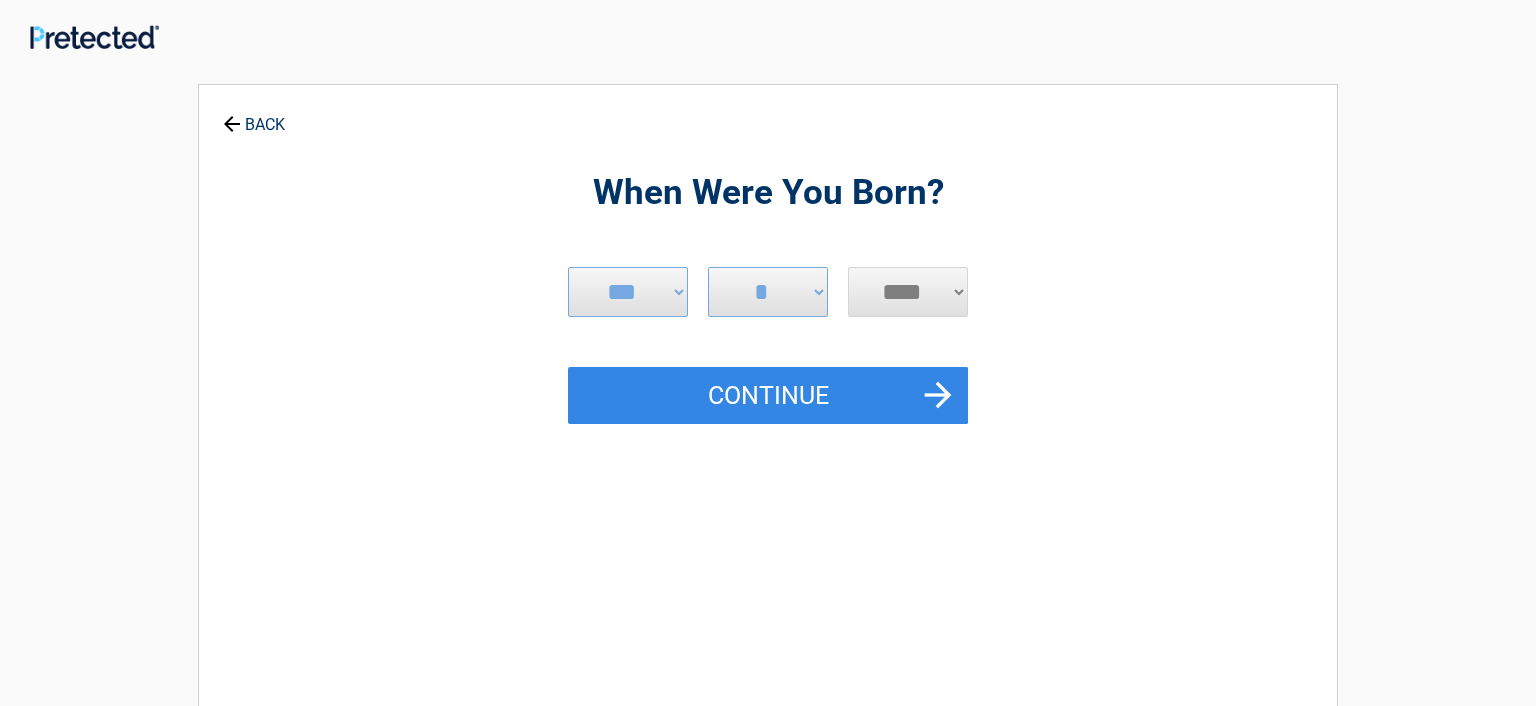 select on "****" 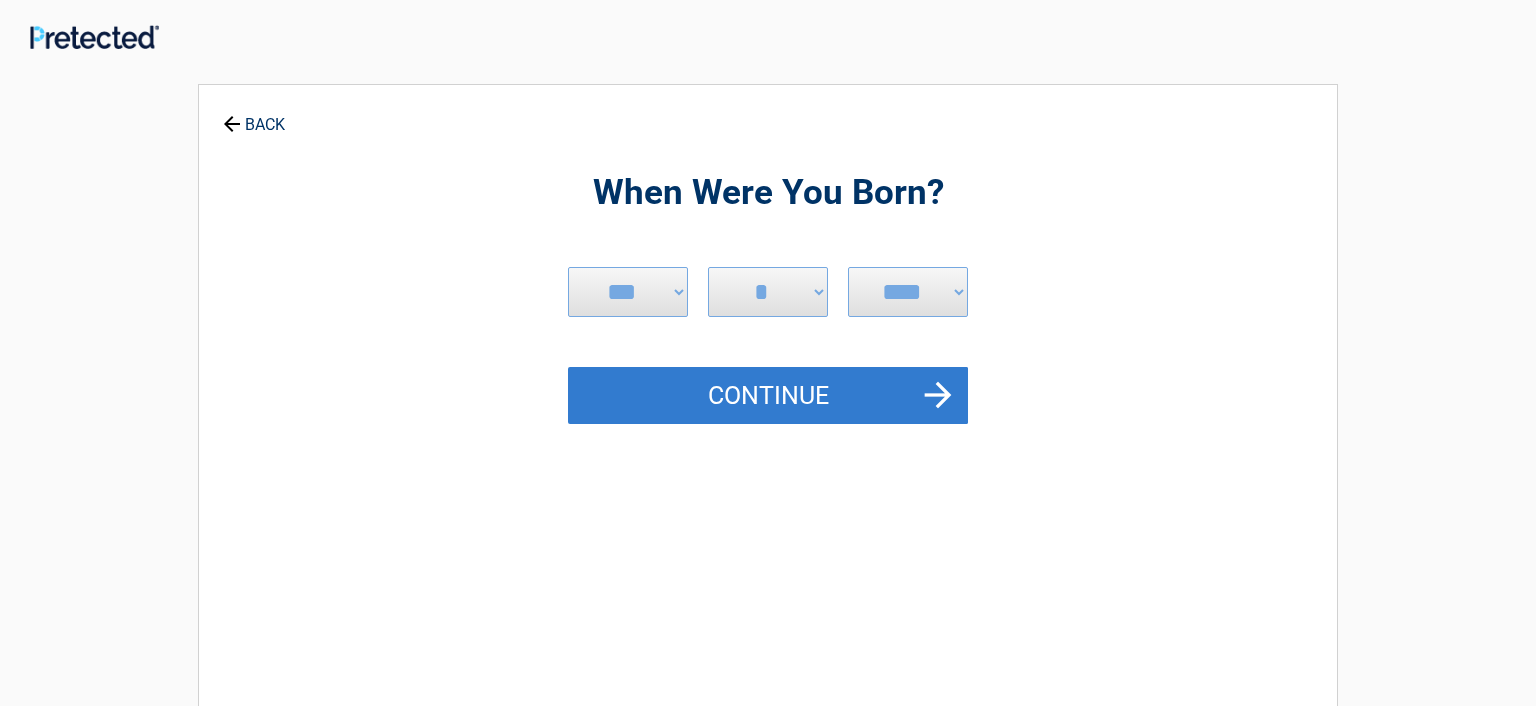 click on "Continue" at bounding box center (768, 396) 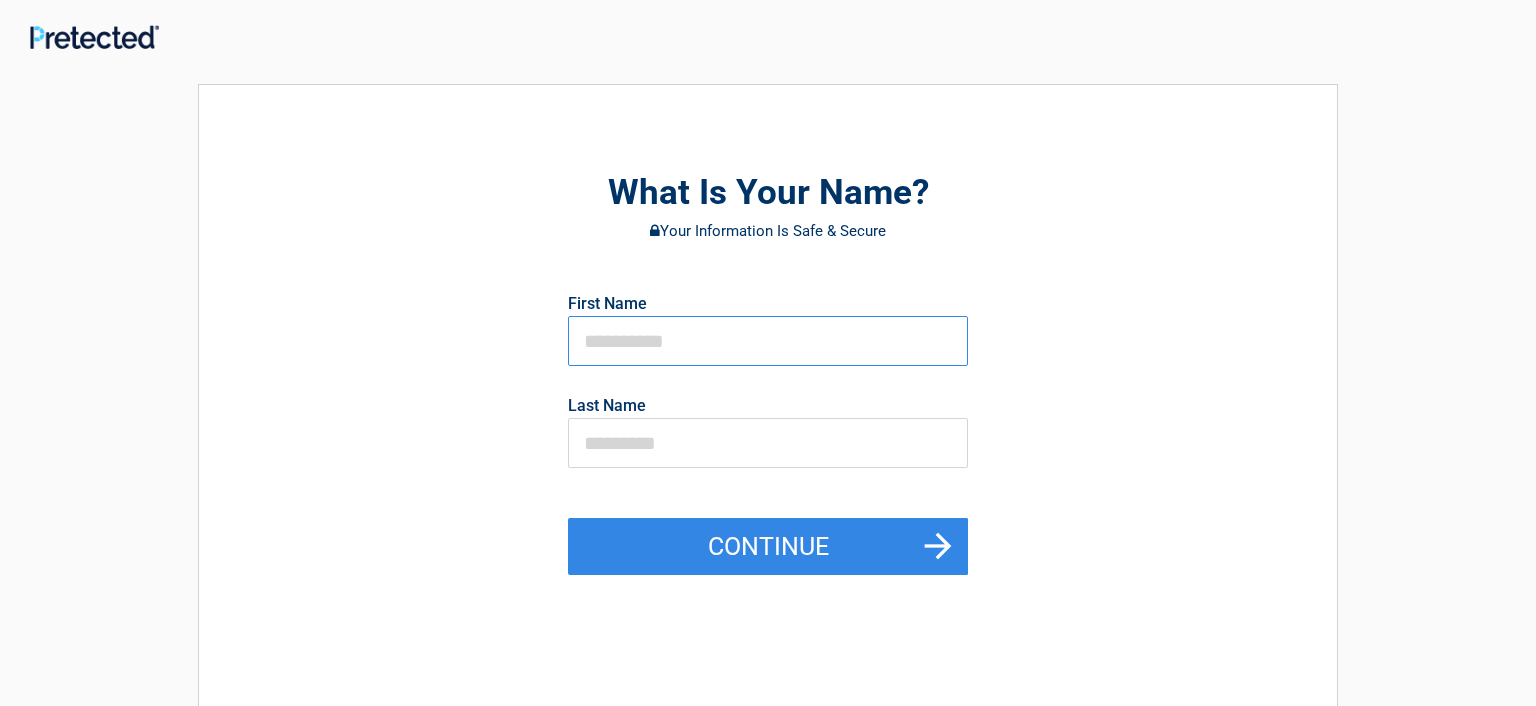 click at bounding box center [768, 341] 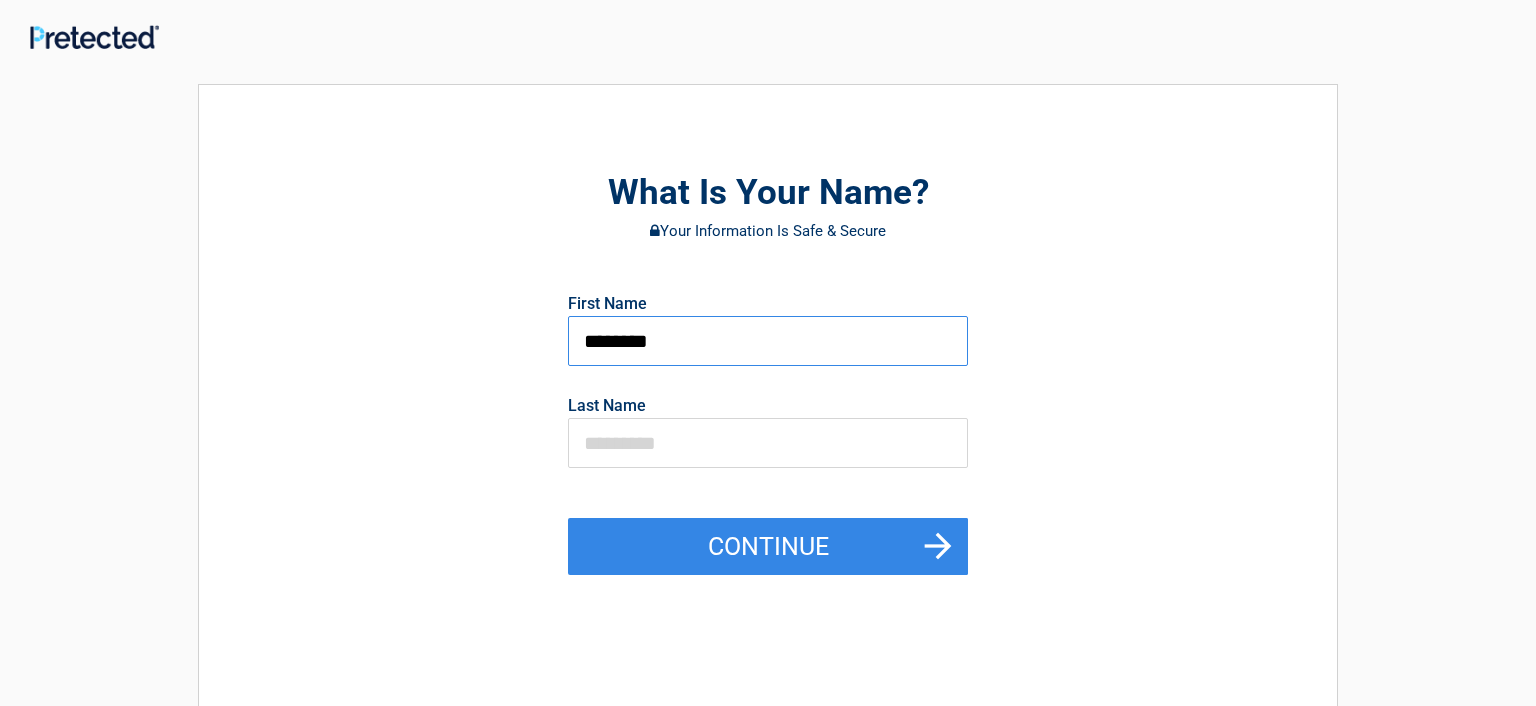 type on "********" 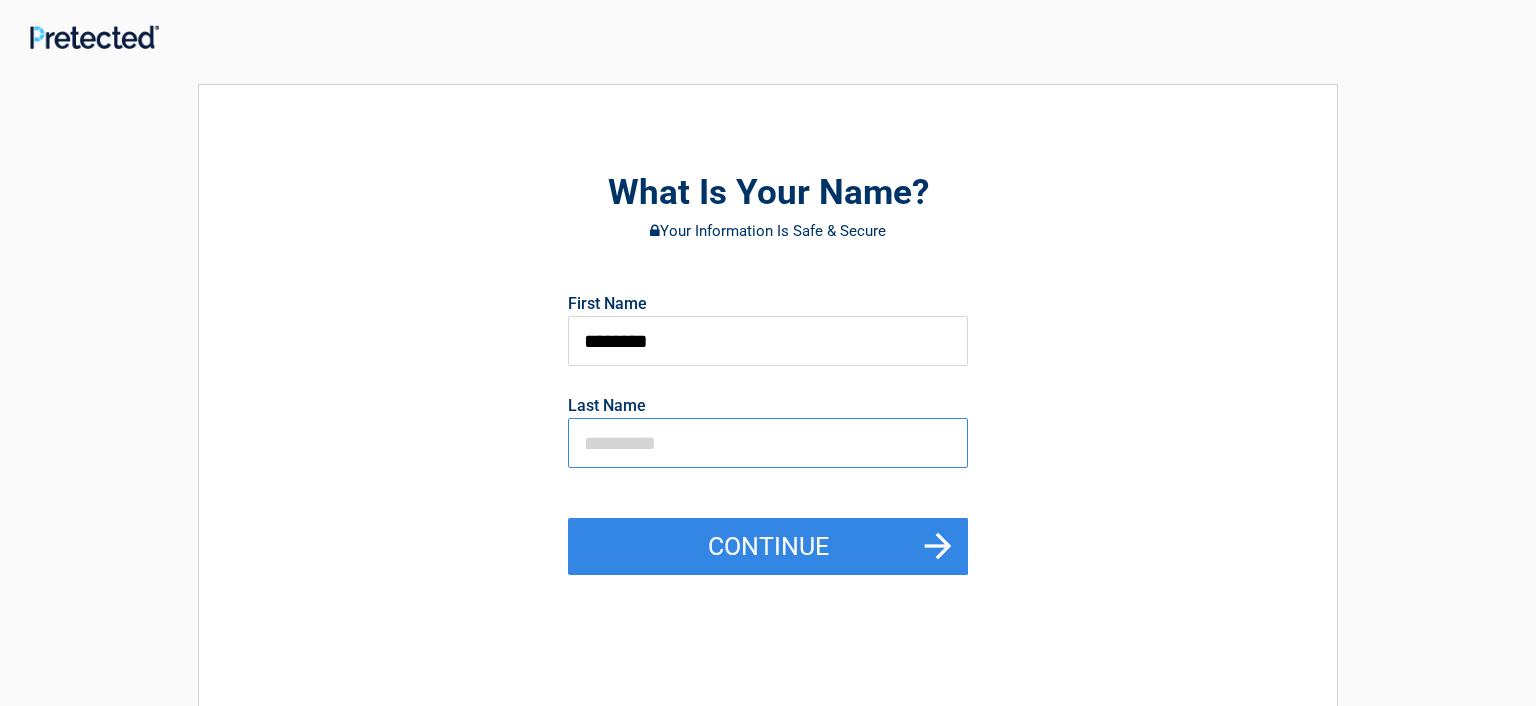 click at bounding box center [768, 443] 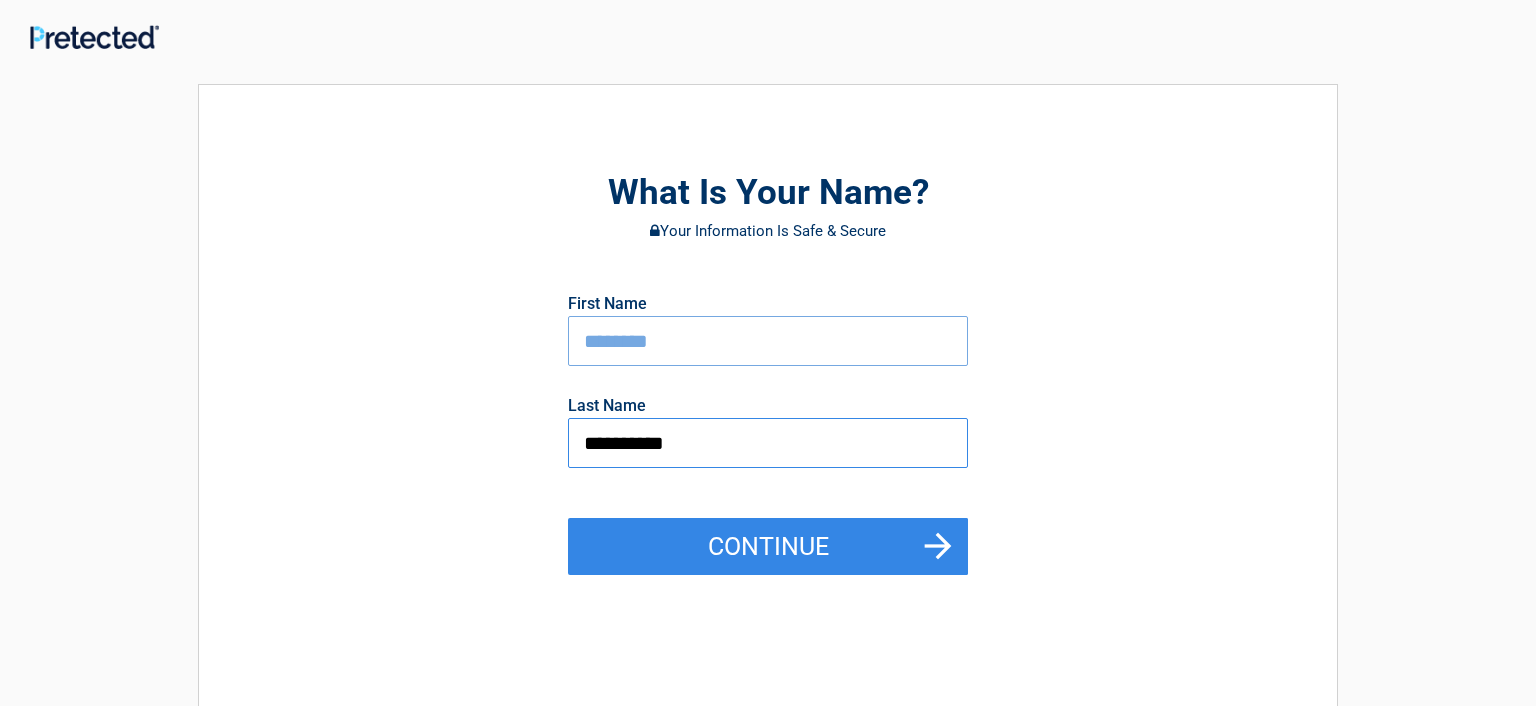 type on "**********" 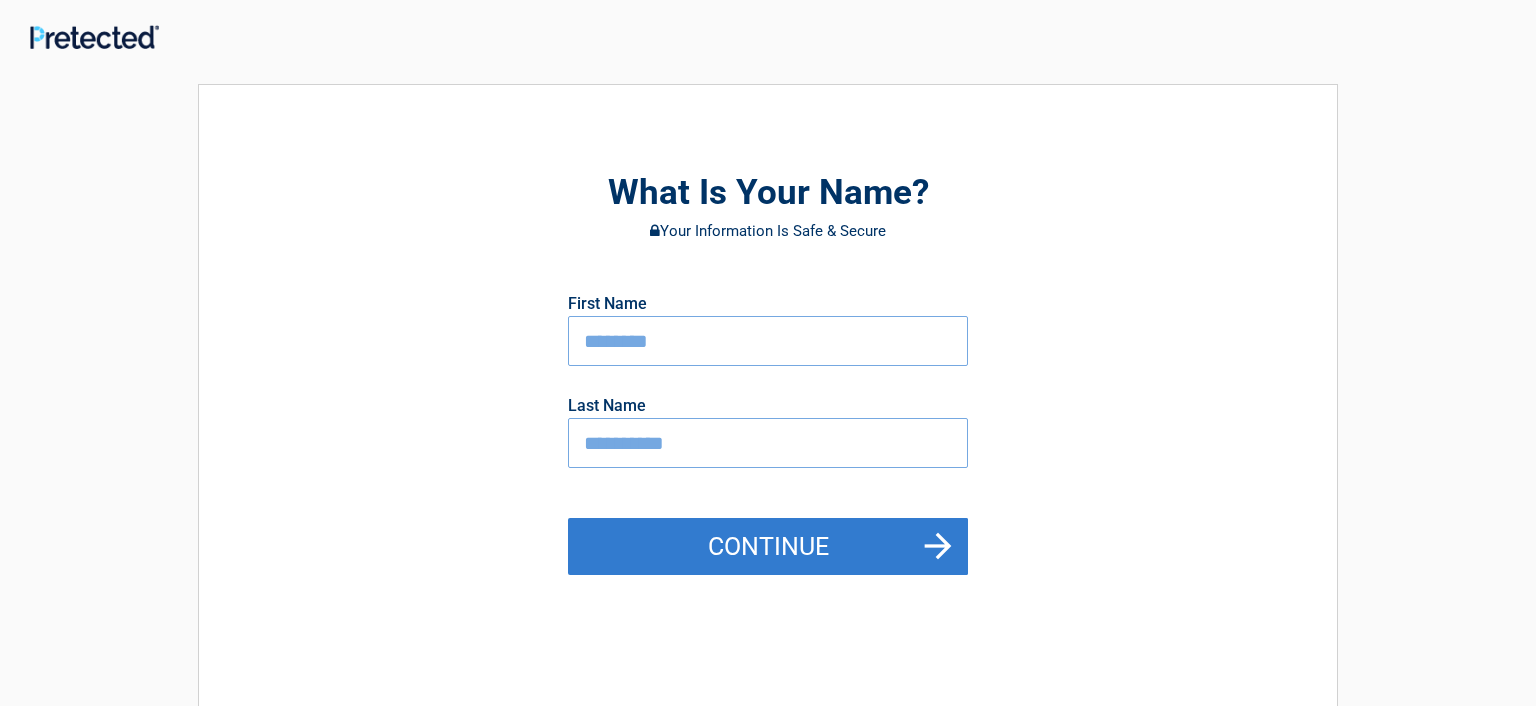 click on "What Is Your Name?
Your Information Is Safe & Secure
First Name
[FIRST]
Last Name
[LAST]
Continue" at bounding box center (768, 433) 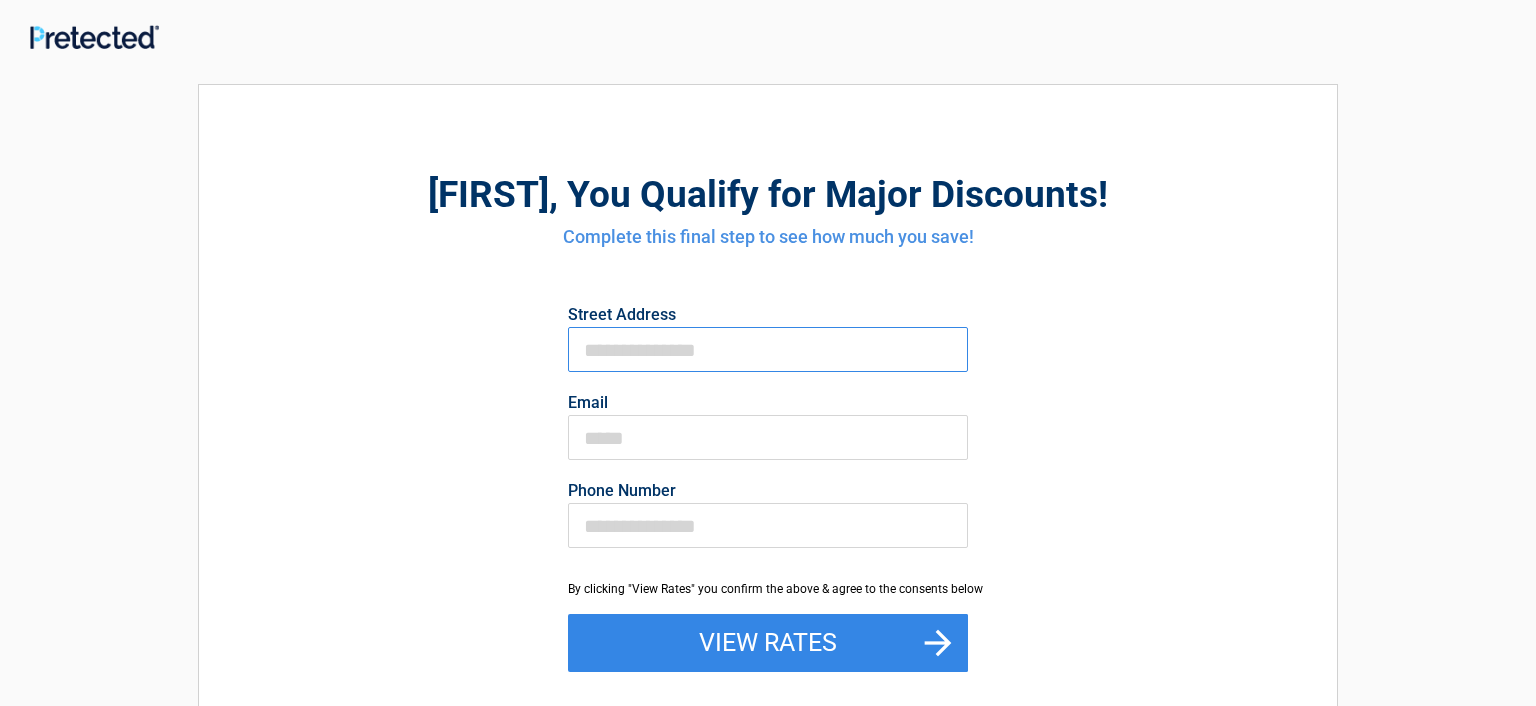 click on "First Name" at bounding box center (768, 349) 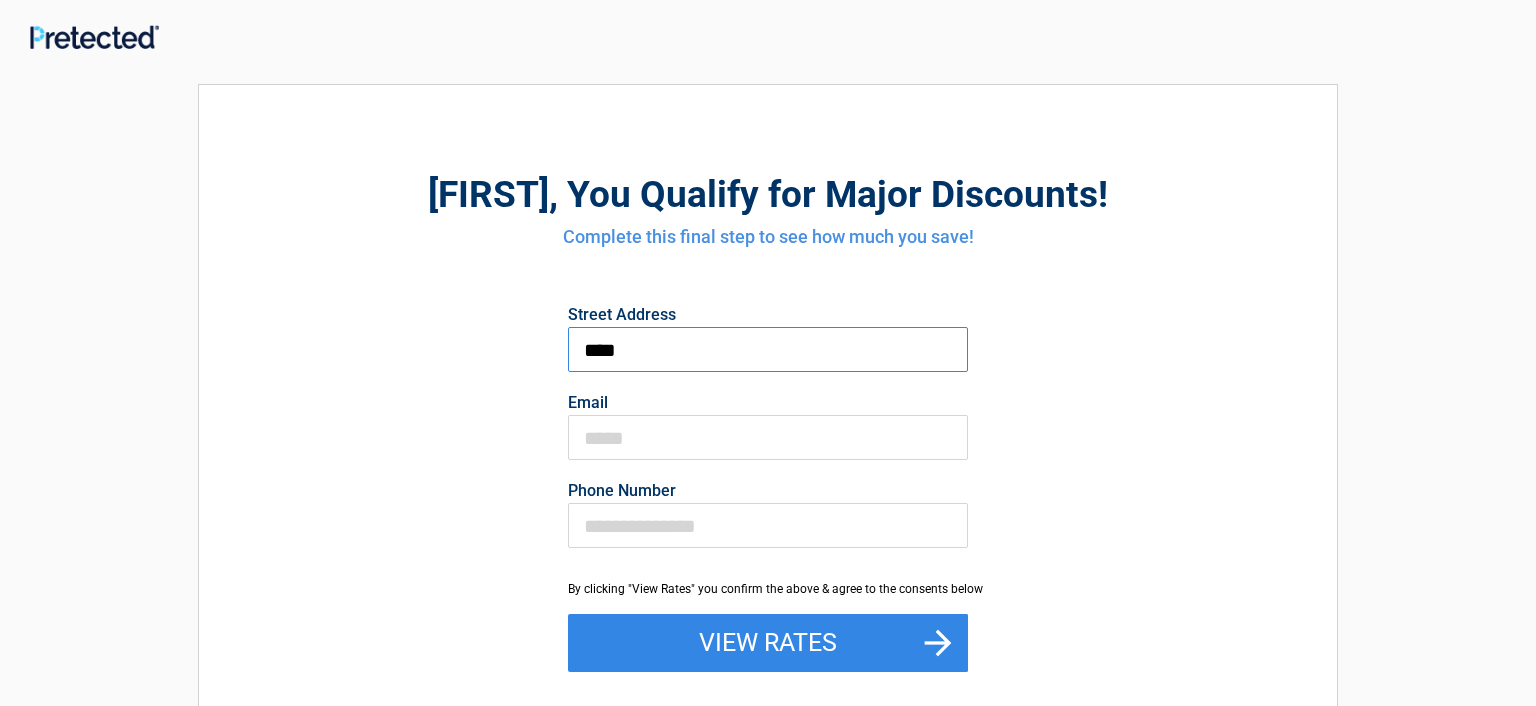 type on "**********" 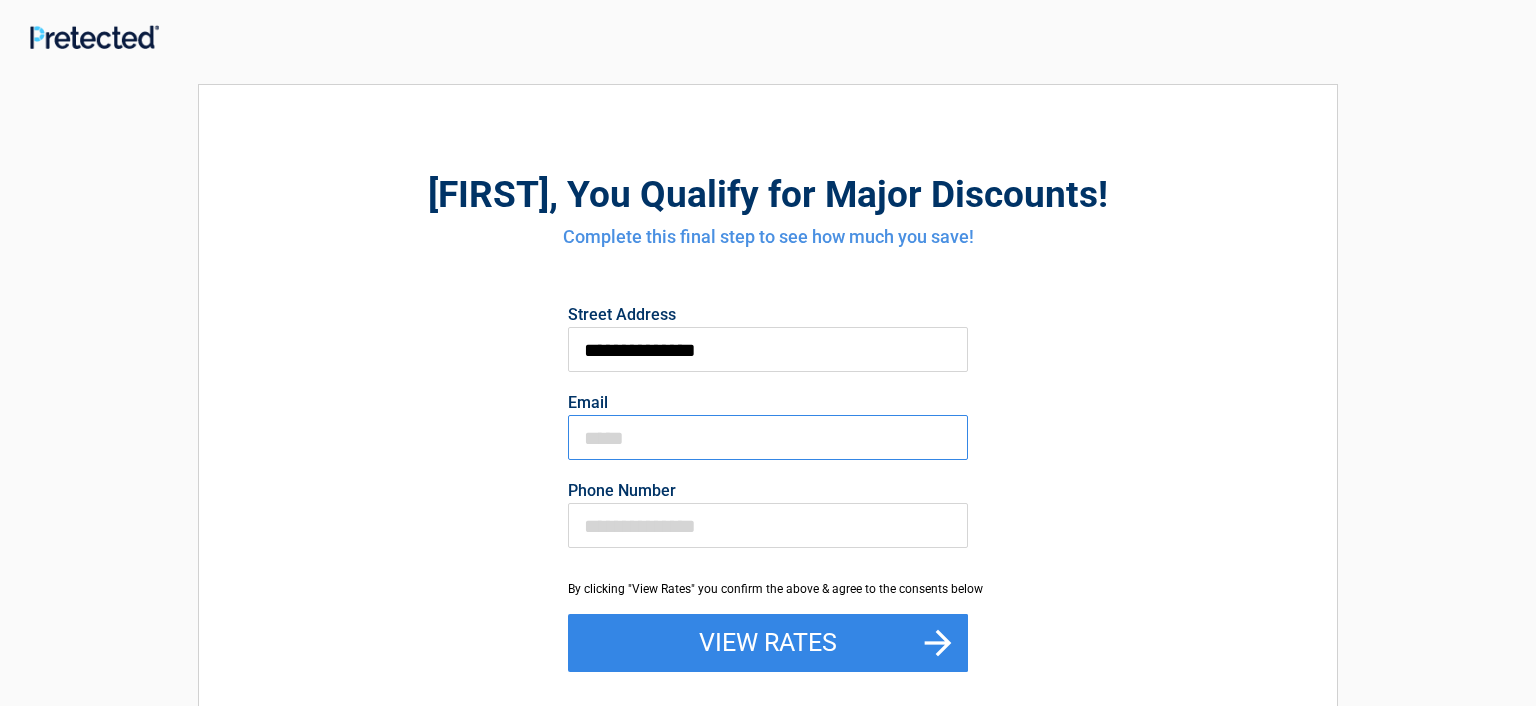type on "**********" 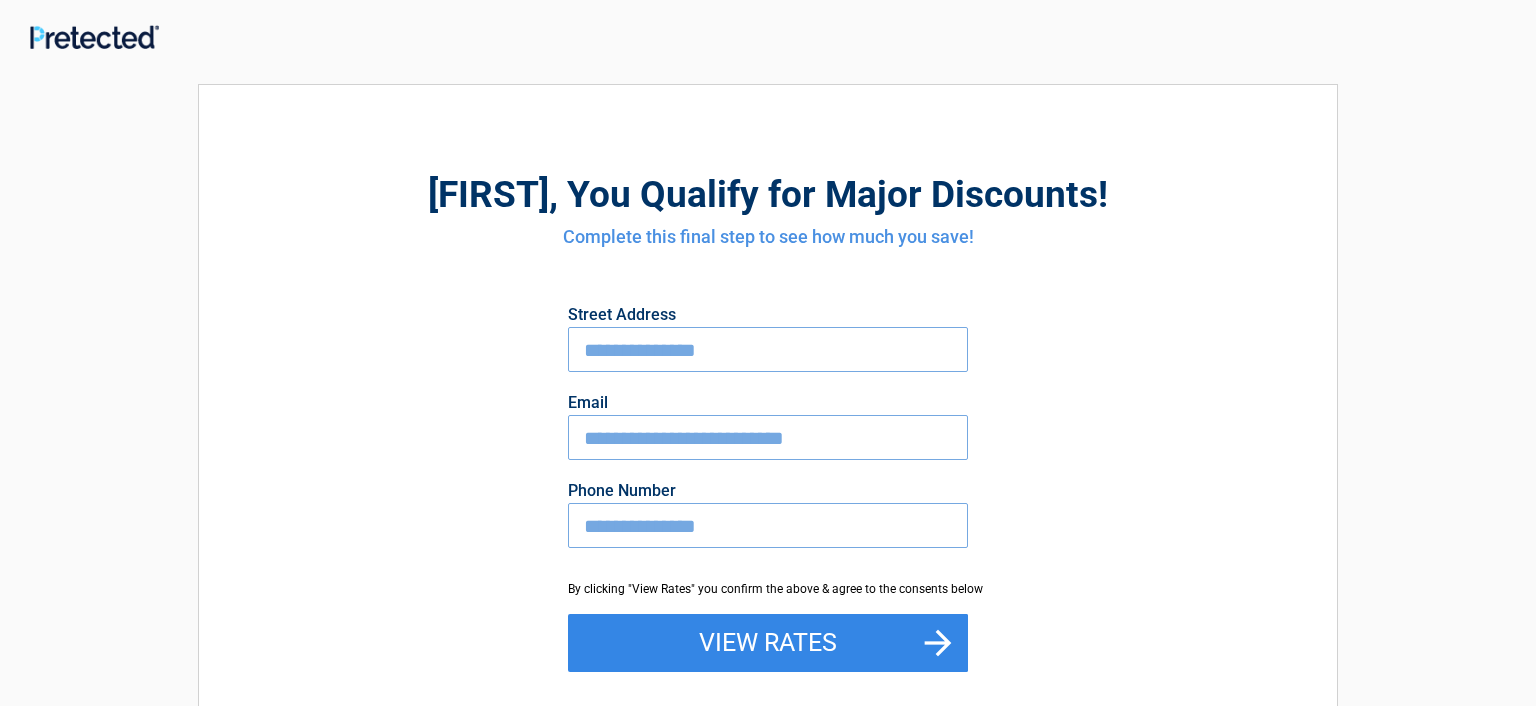 type on "**********" 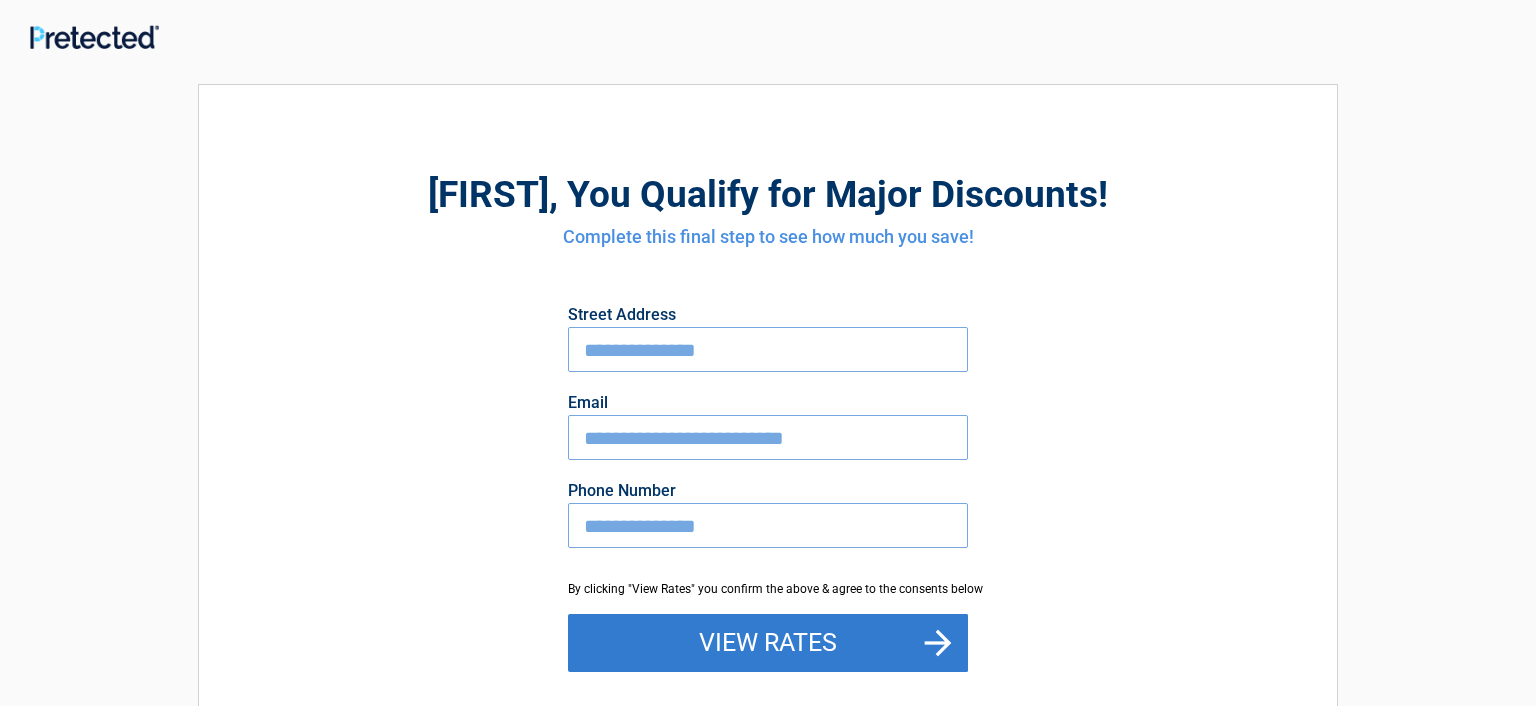 click on "View Rates" at bounding box center (768, 643) 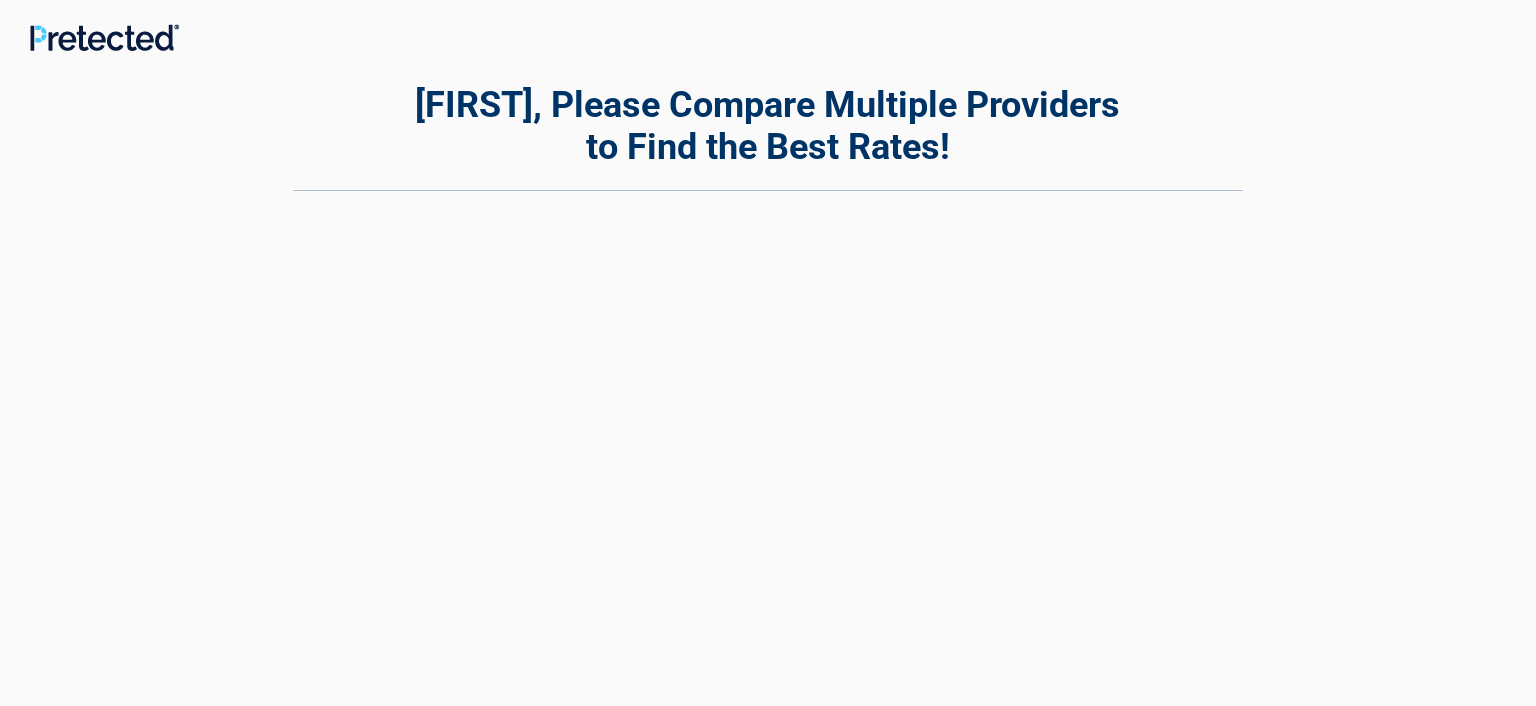 scroll, scrollTop: 0, scrollLeft: 0, axis: both 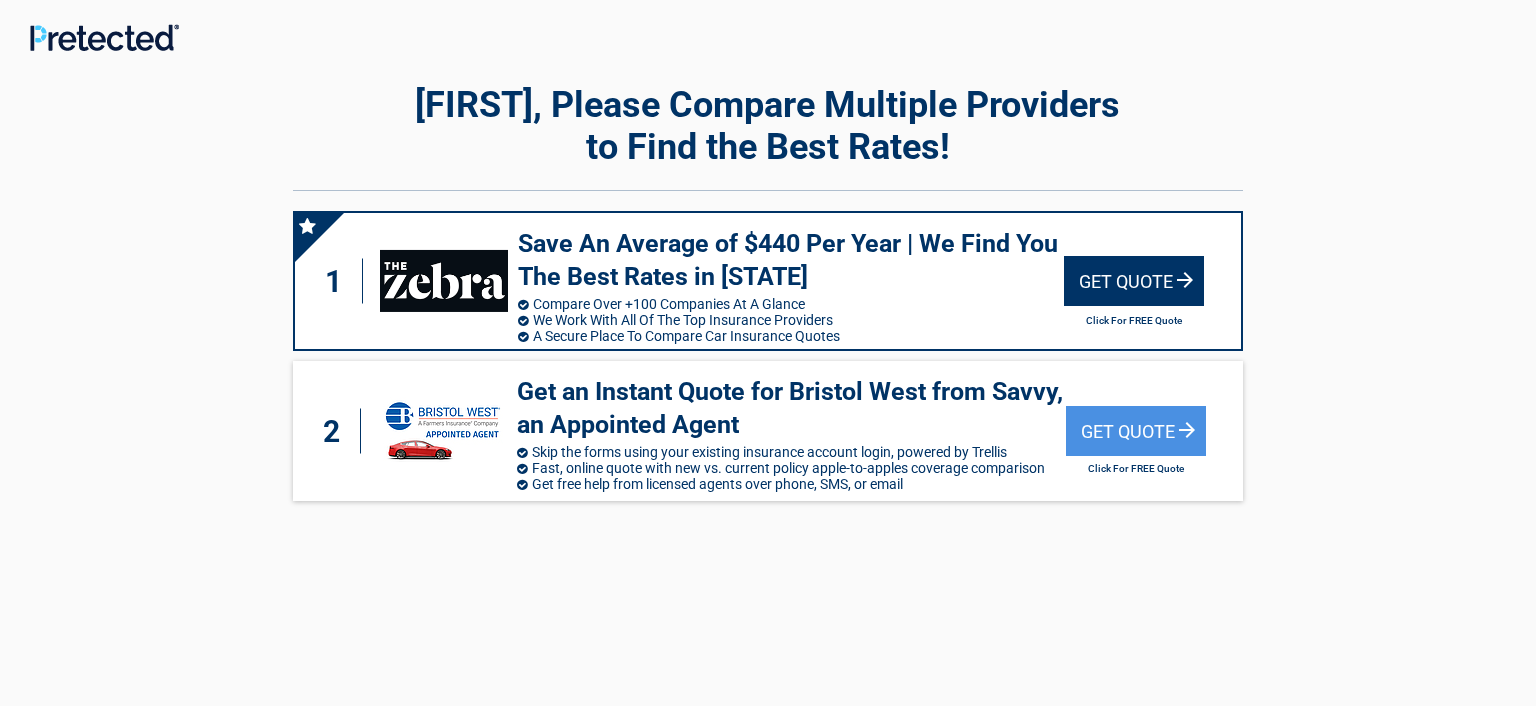 click on "Get Quote" at bounding box center [1134, 281] 